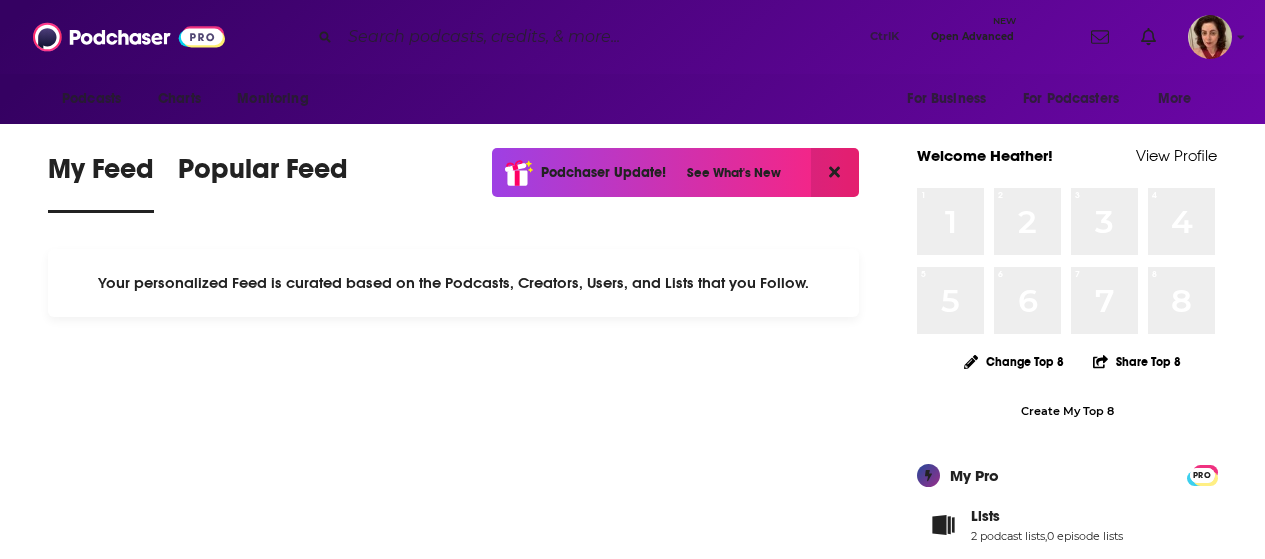 scroll, scrollTop: 0, scrollLeft: 0, axis: both 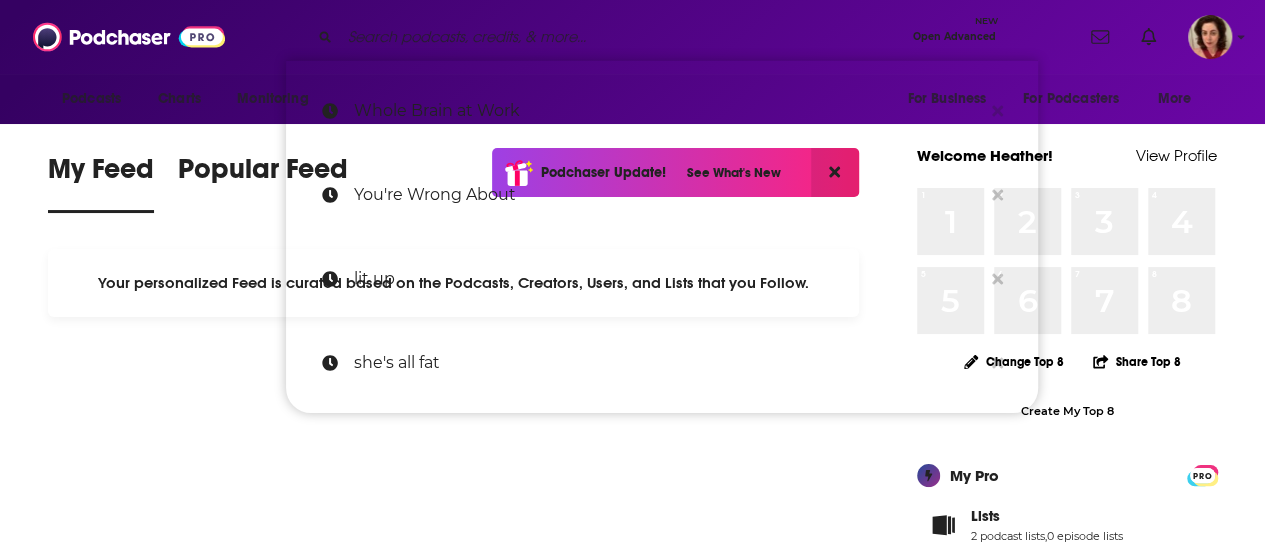 click at bounding box center [622, 37] 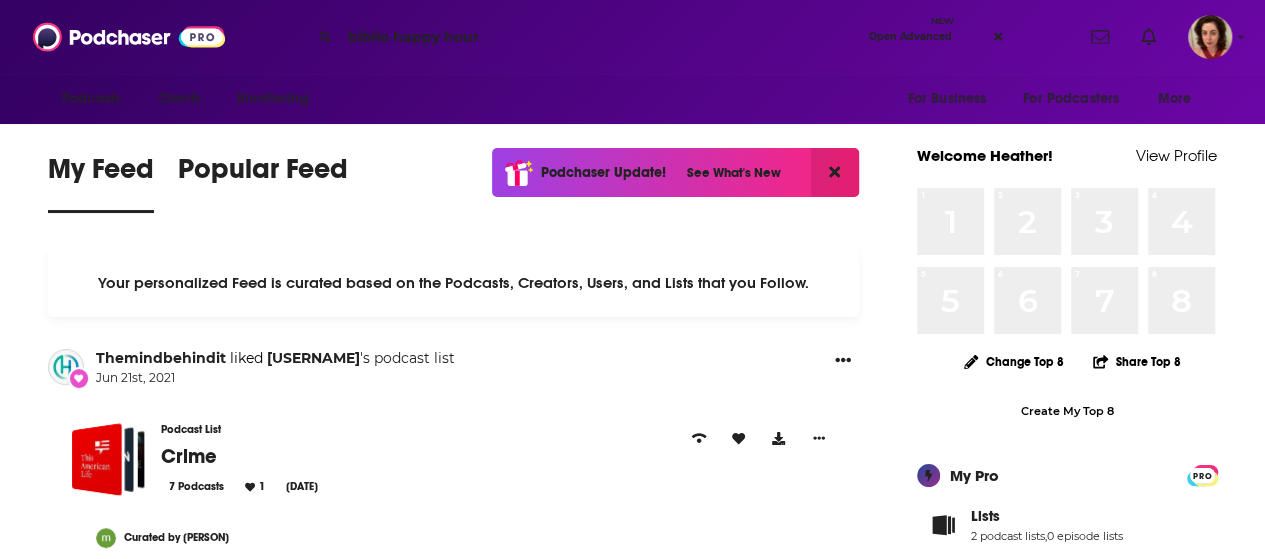 type on "biblio happy hour" 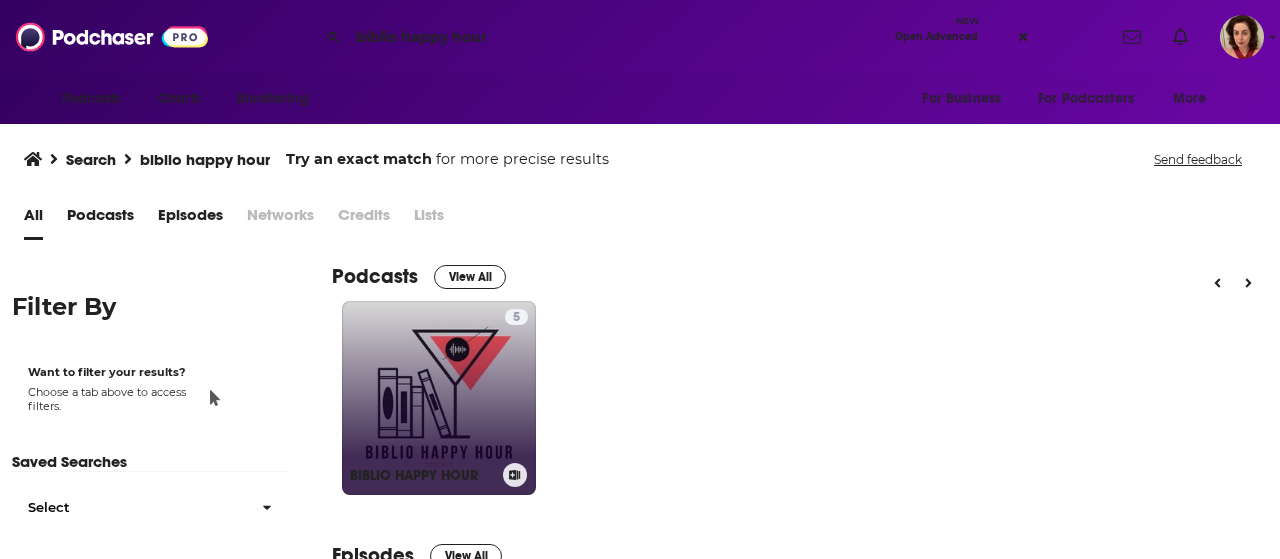 click on "5 BIBLIO HAPPY HOUR" at bounding box center [439, 398] 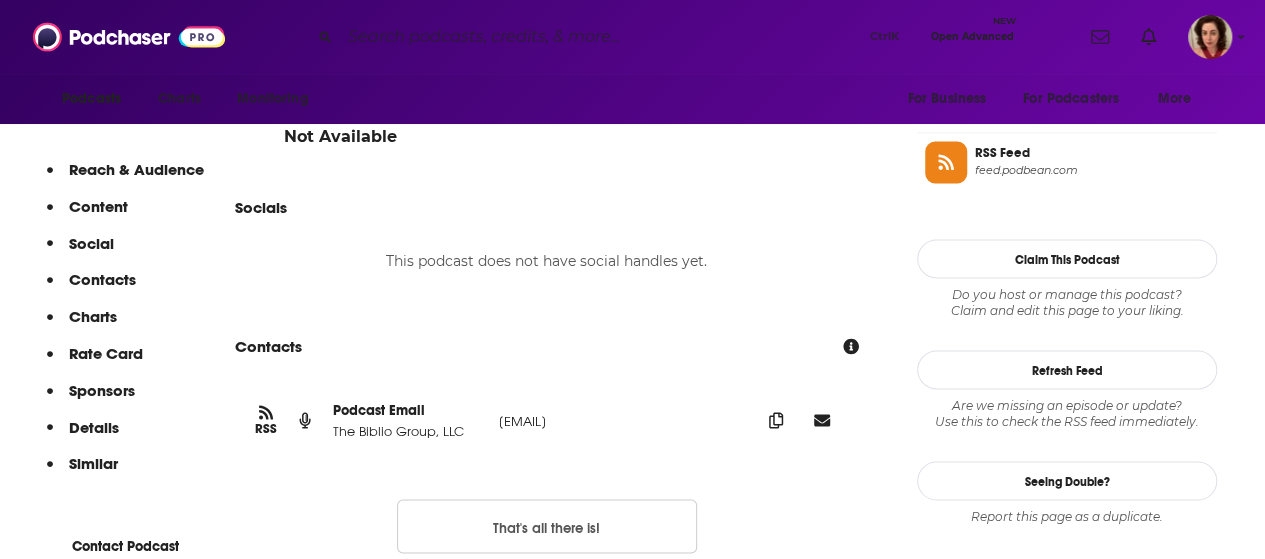 scroll, scrollTop: 1725, scrollLeft: 0, axis: vertical 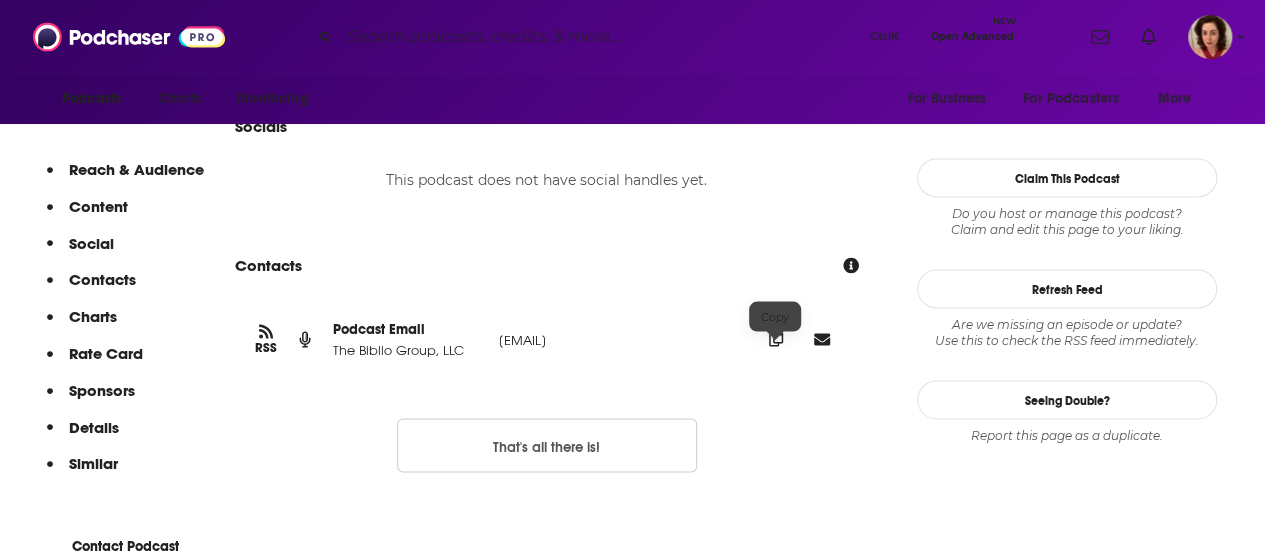 click at bounding box center [776, 338] 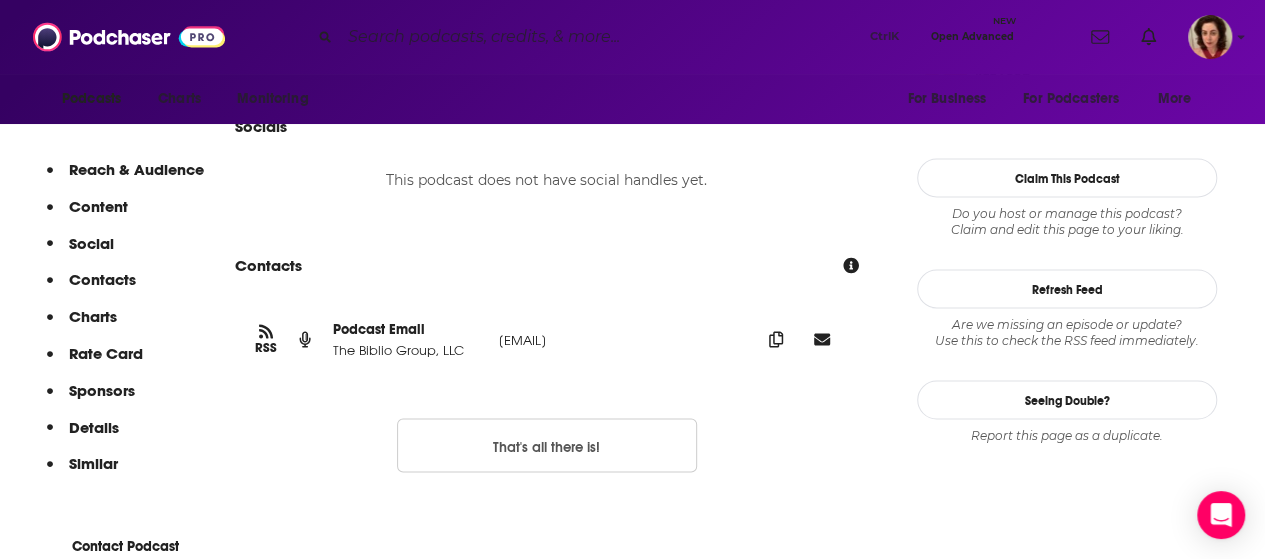 click at bounding box center (601, 37) 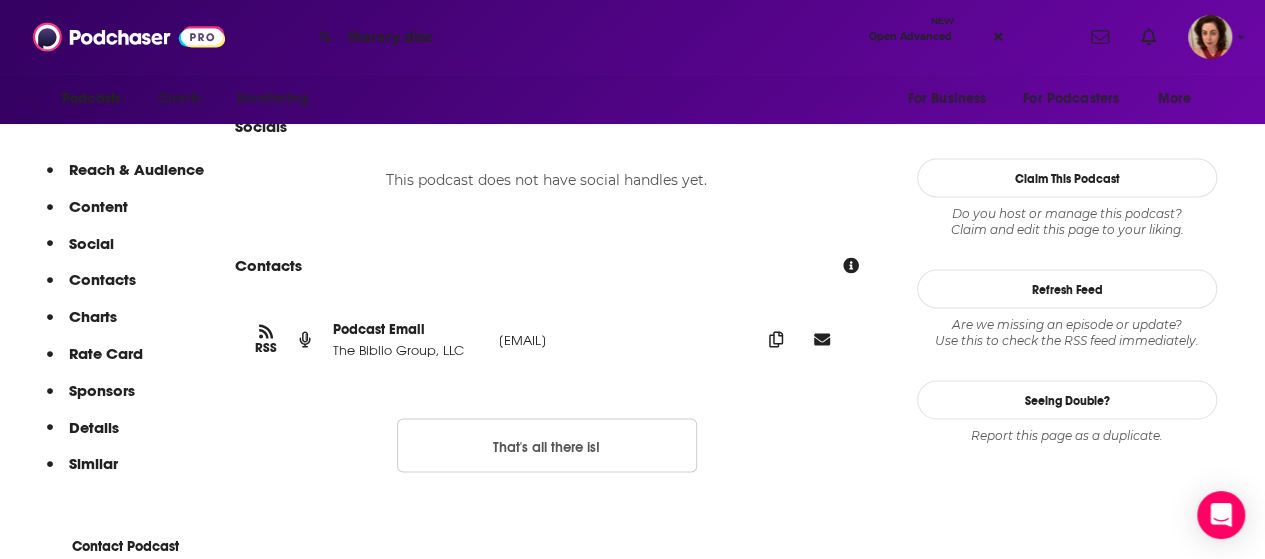 type on "literary disco" 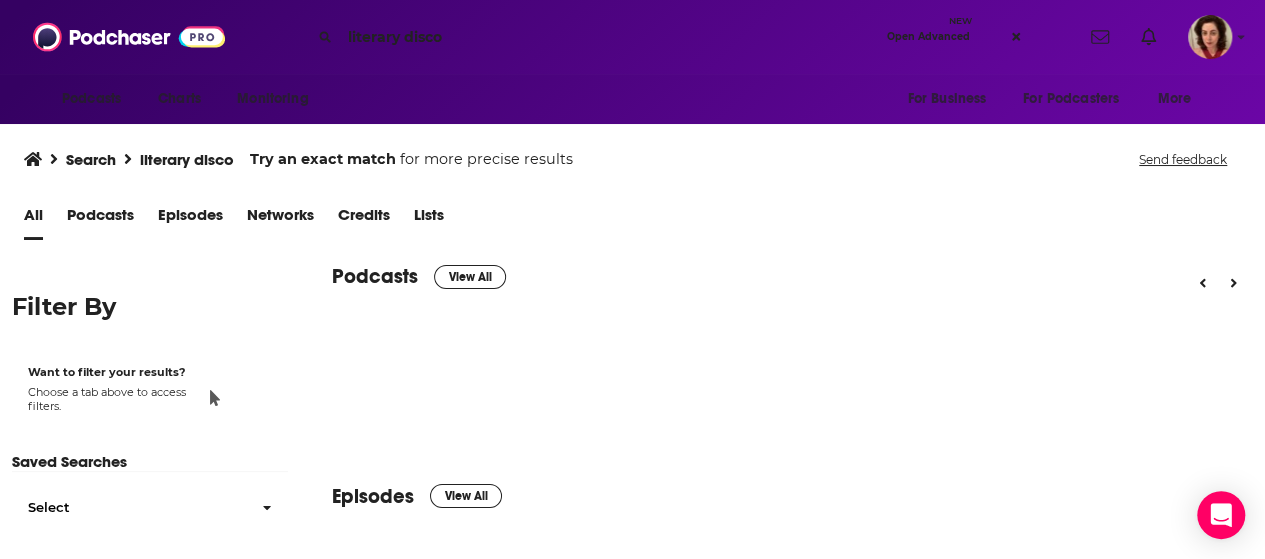 scroll, scrollTop: 0, scrollLeft: 0, axis: both 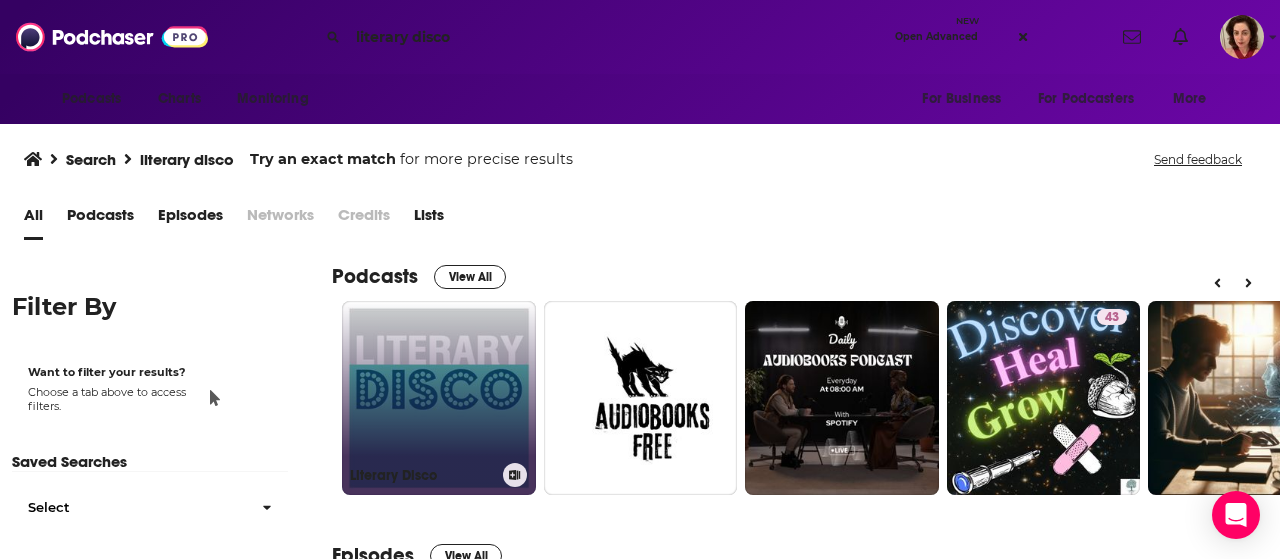 click on "Literary Disco" at bounding box center [439, 398] 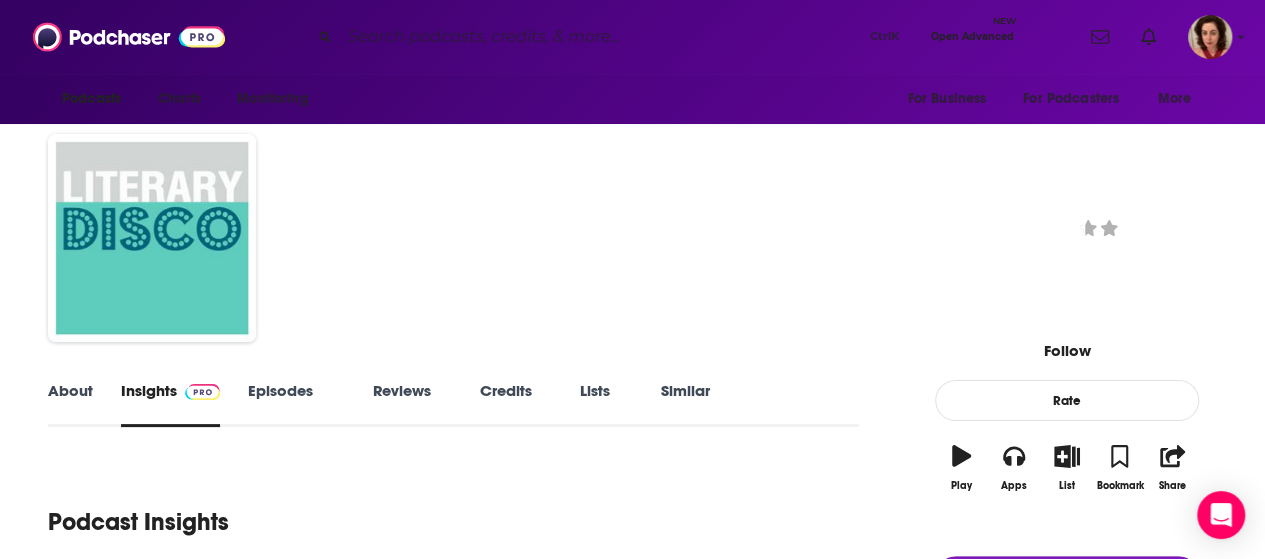 scroll, scrollTop: 489, scrollLeft: 0, axis: vertical 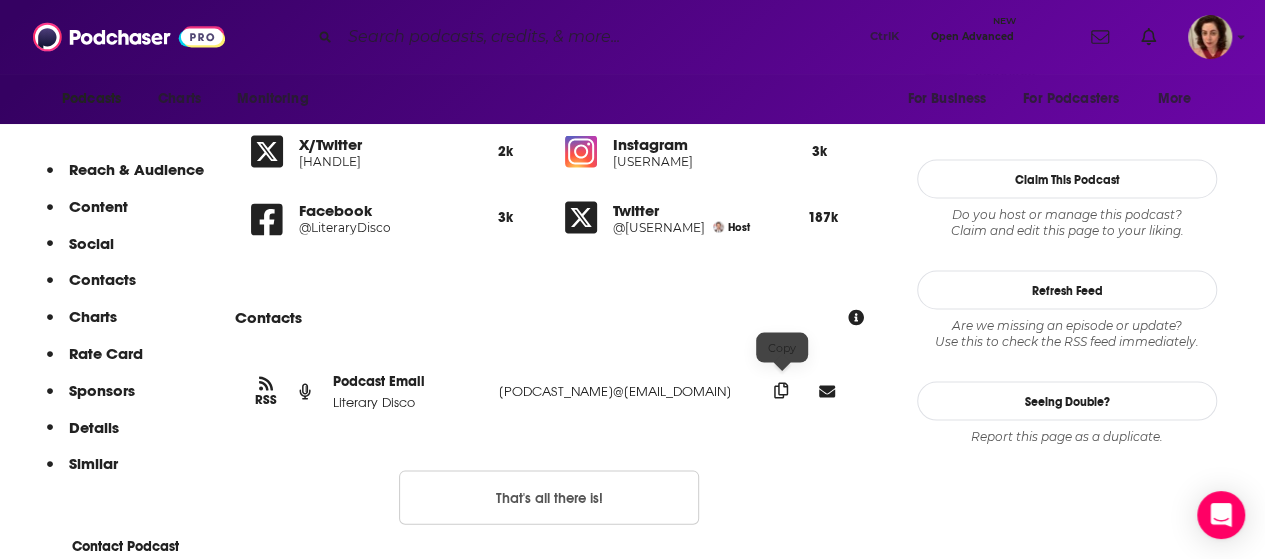 click at bounding box center (781, 390) 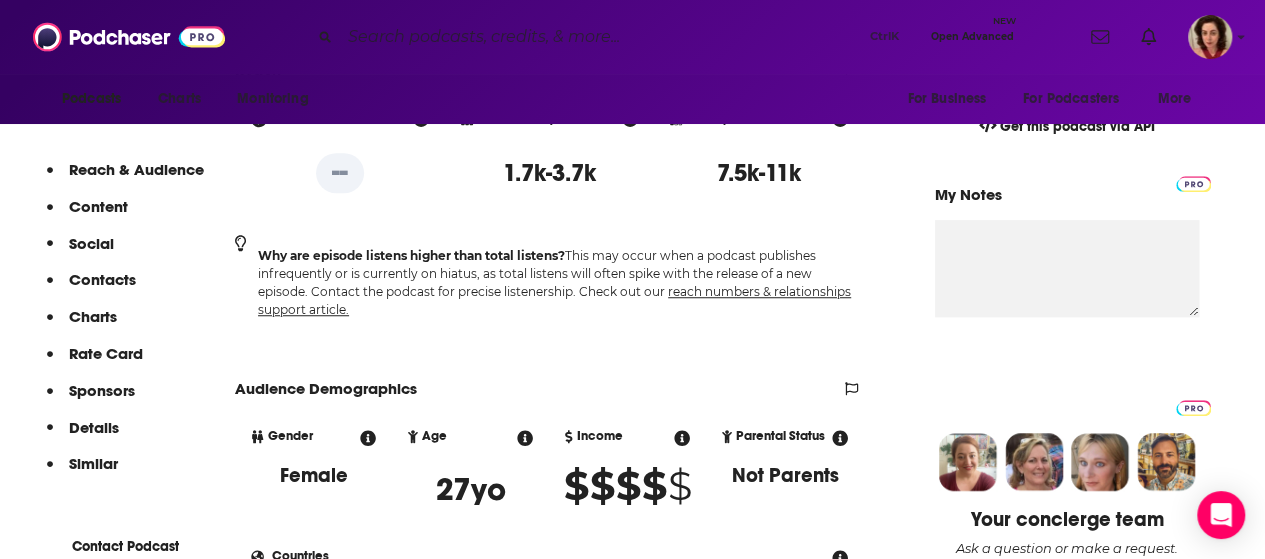 scroll, scrollTop: 0, scrollLeft: 0, axis: both 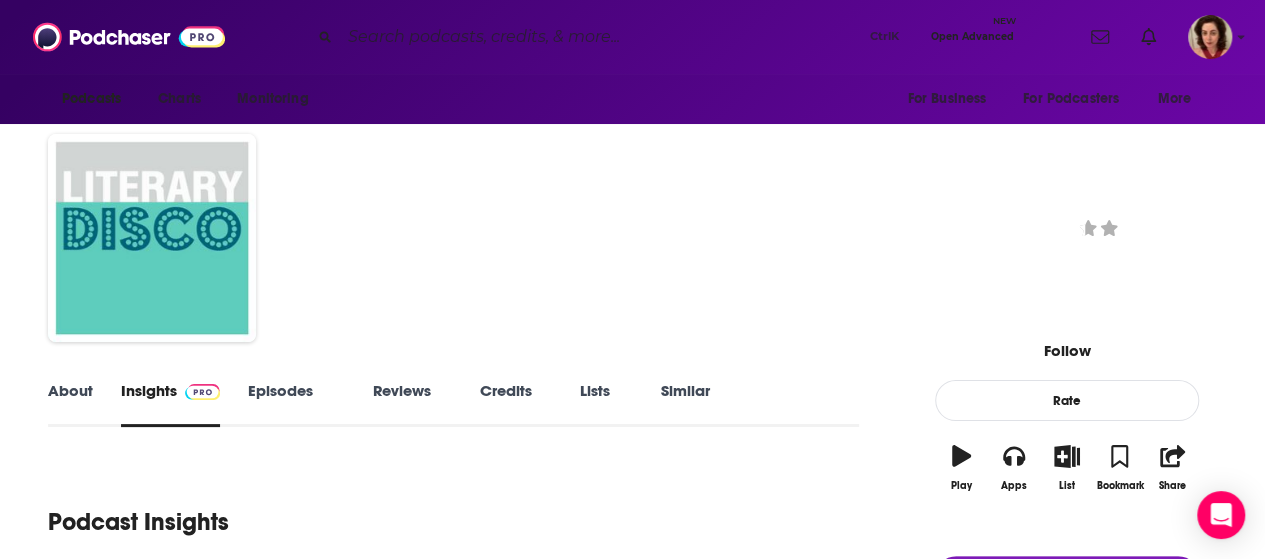 click on "Episodes [NUMBER]" at bounding box center (296, 404) 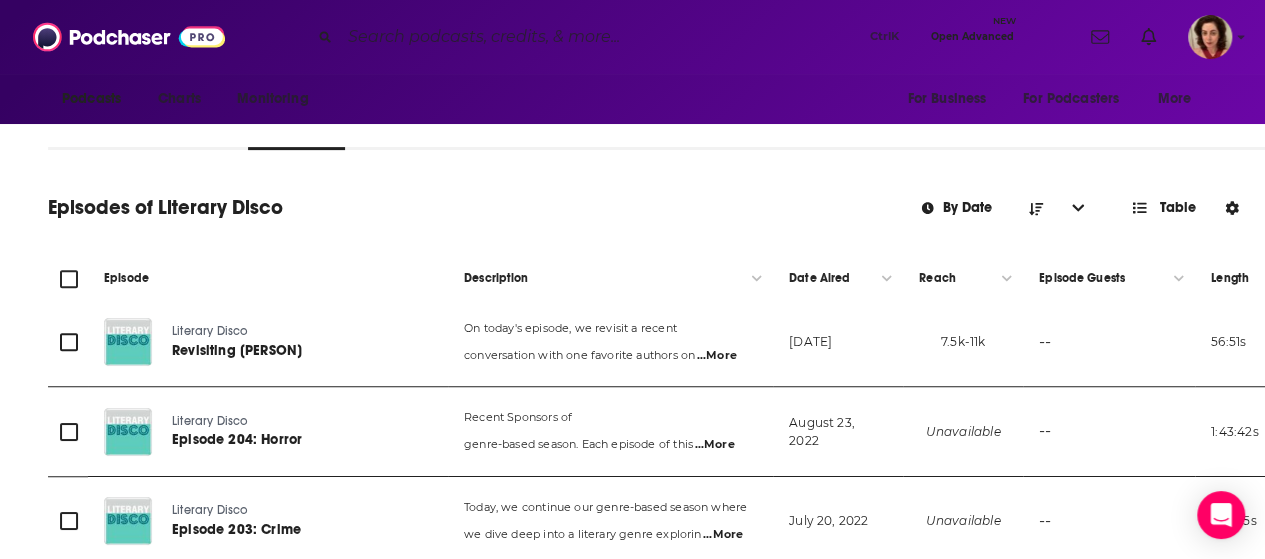 scroll, scrollTop: 178, scrollLeft: 0, axis: vertical 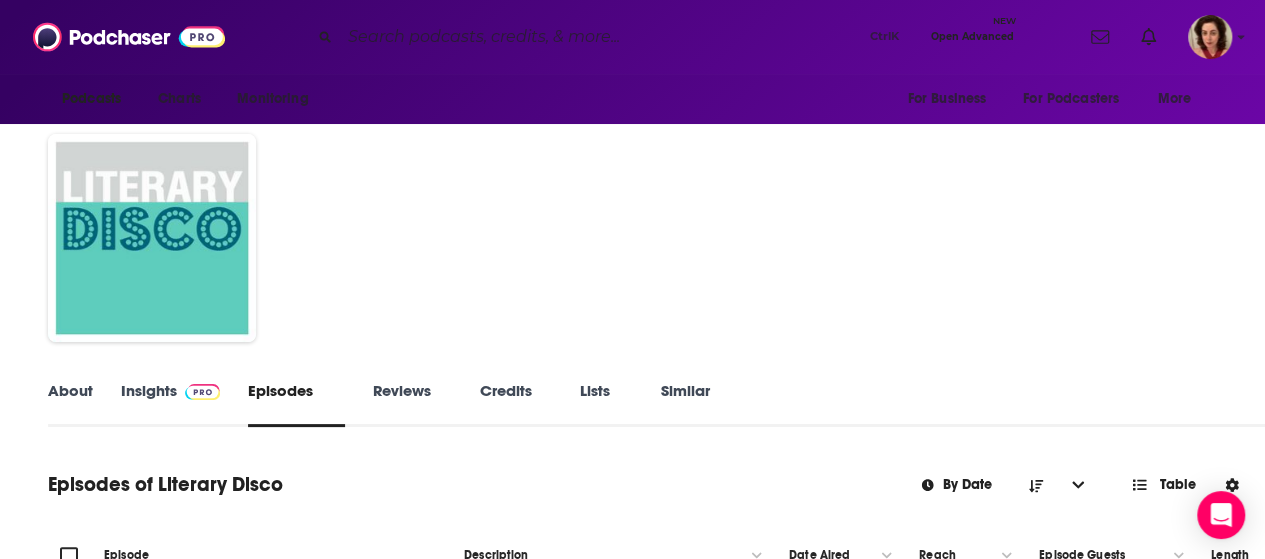 click on "Insights" at bounding box center (170, 404) 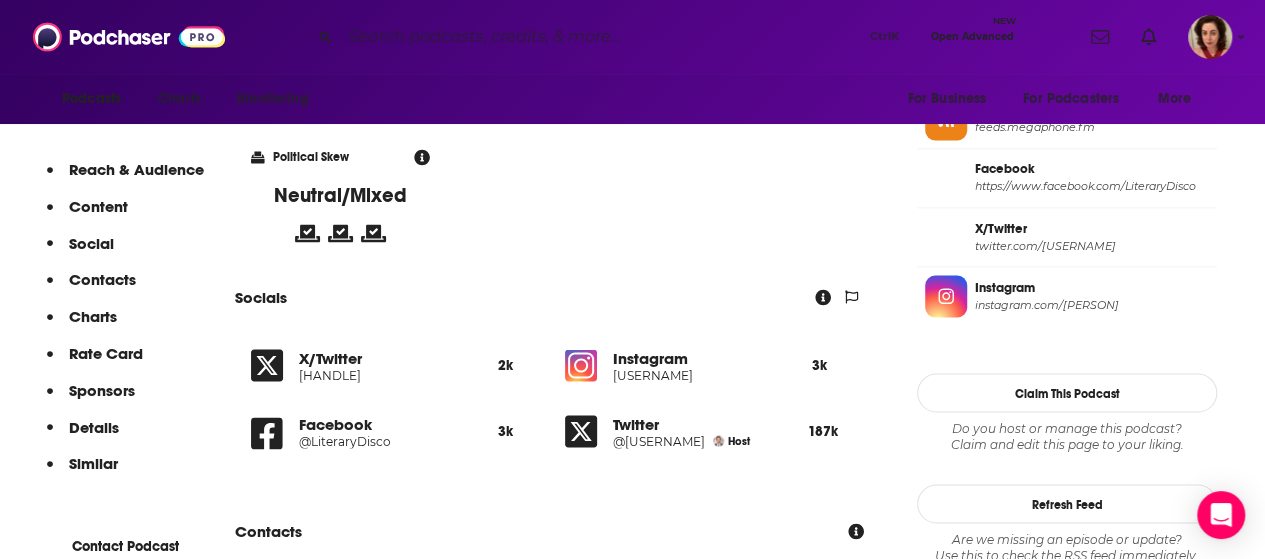 scroll, scrollTop: 1693, scrollLeft: 0, axis: vertical 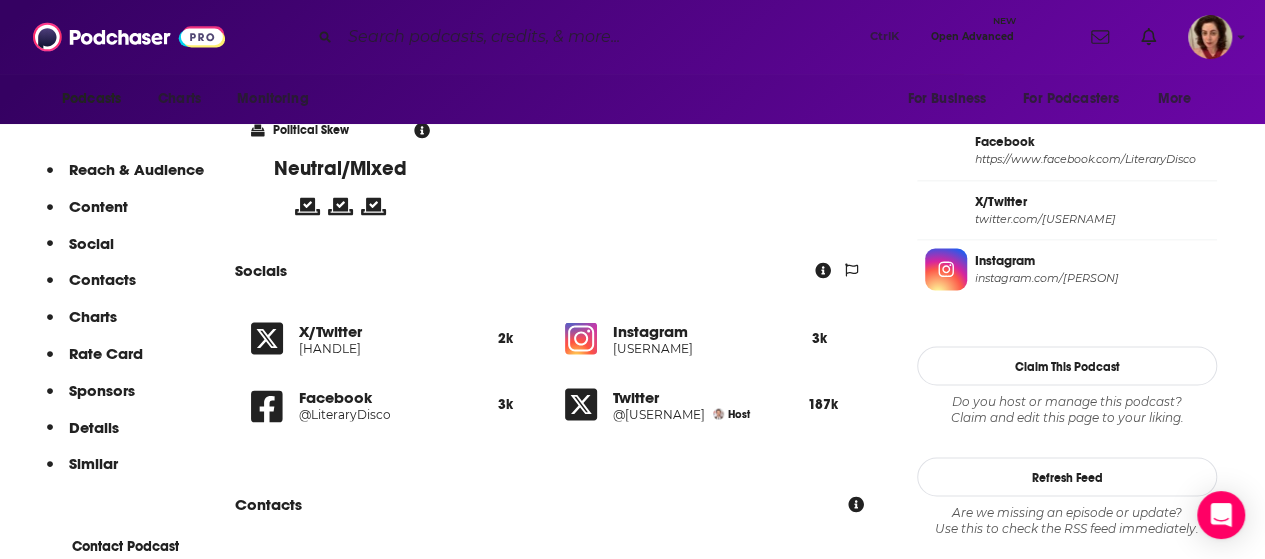 click on "[USERNAME]" at bounding box center [694, 347] 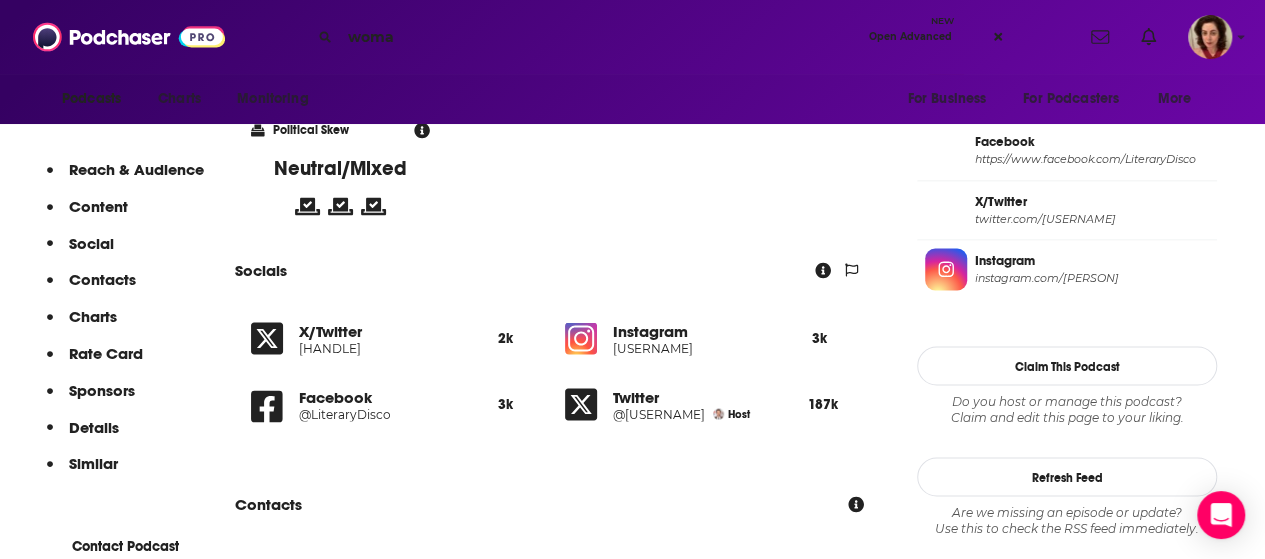 type on "woman" 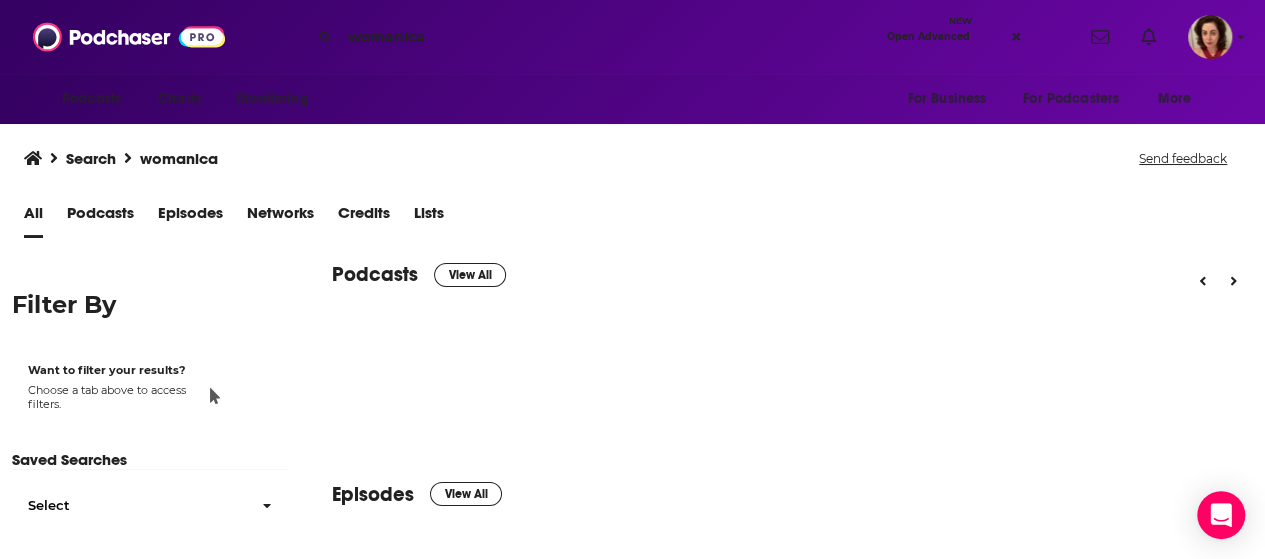 scroll, scrollTop: 0, scrollLeft: 0, axis: both 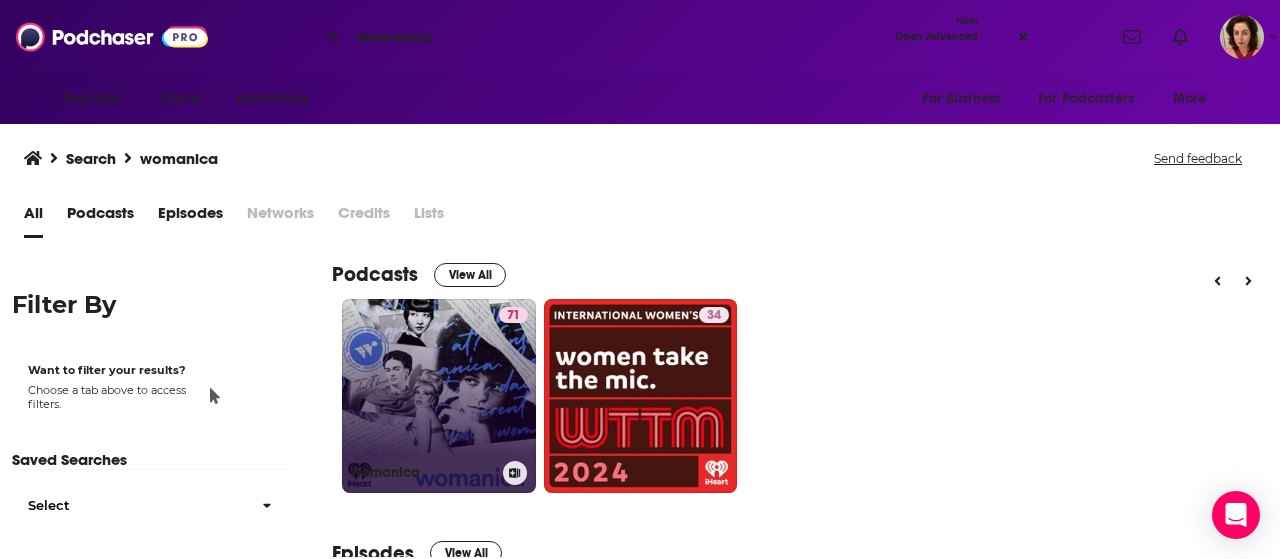 click on "71 Womanica" at bounding box center [439, 396] 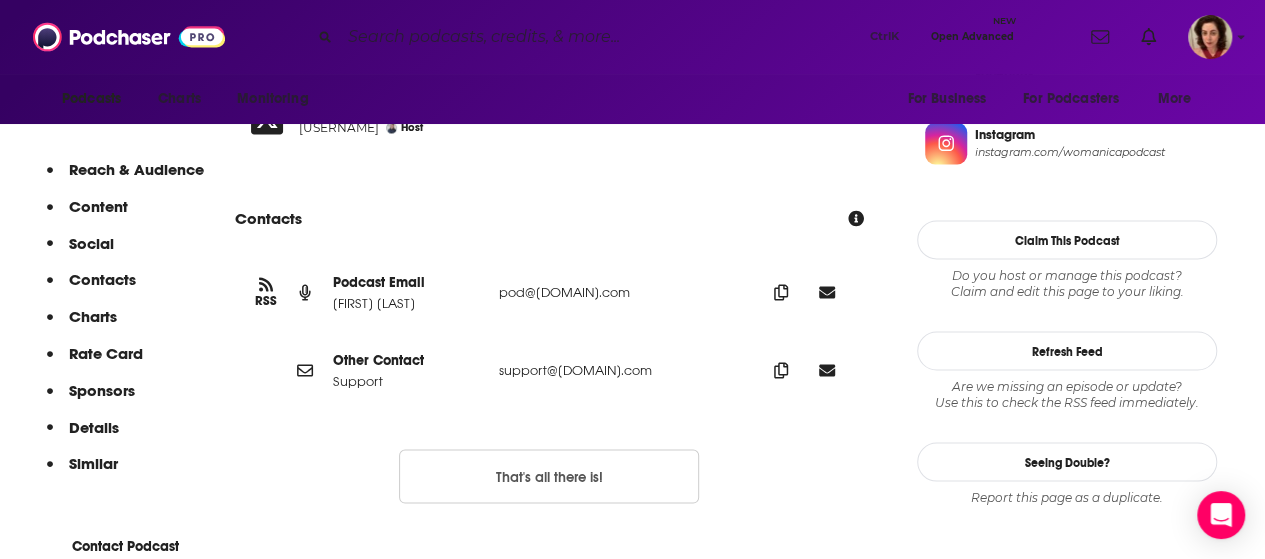 scroll, scrollTop: 1820, scrollLeft: 0, axis: vertical 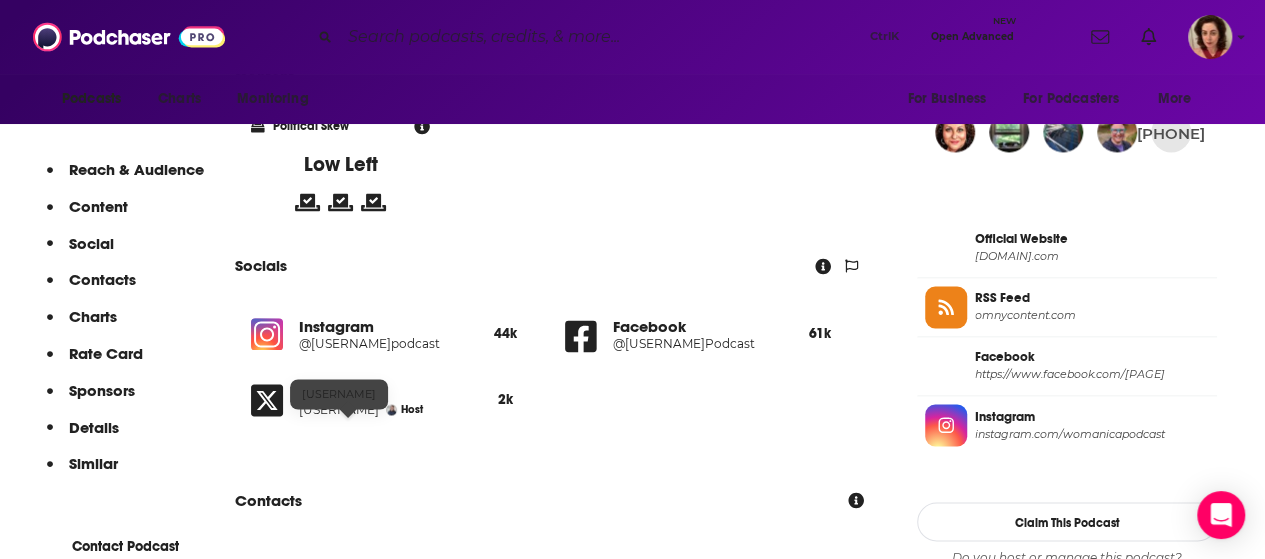 click on "[USERNAME]" at bounding box center (339, 409) 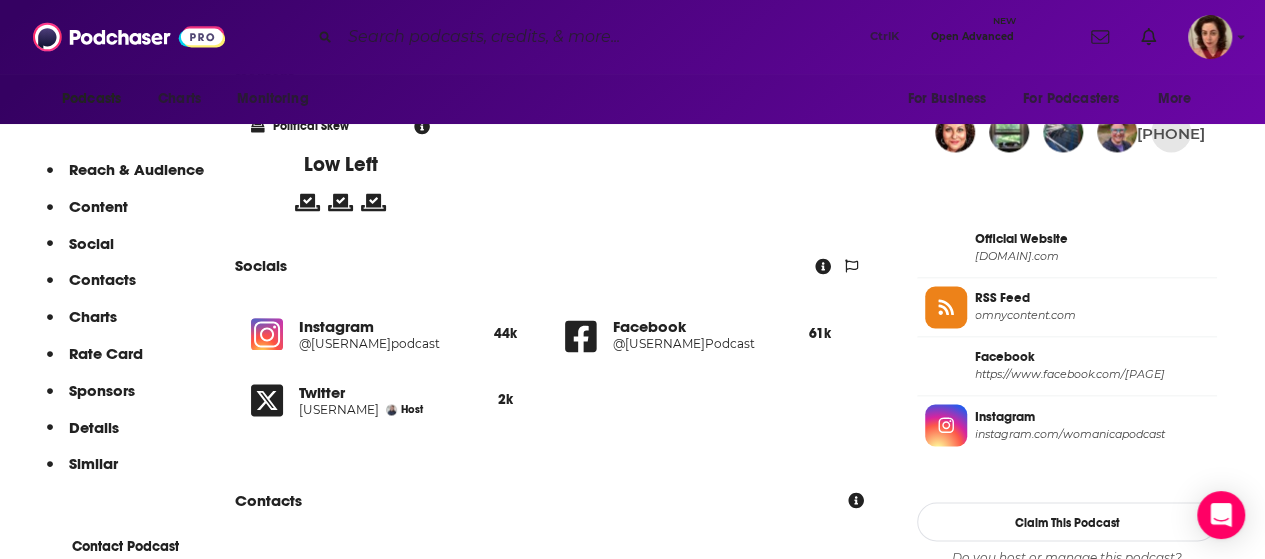 click on "@[USERNAME]podcast" at bounding box center (380, 343) 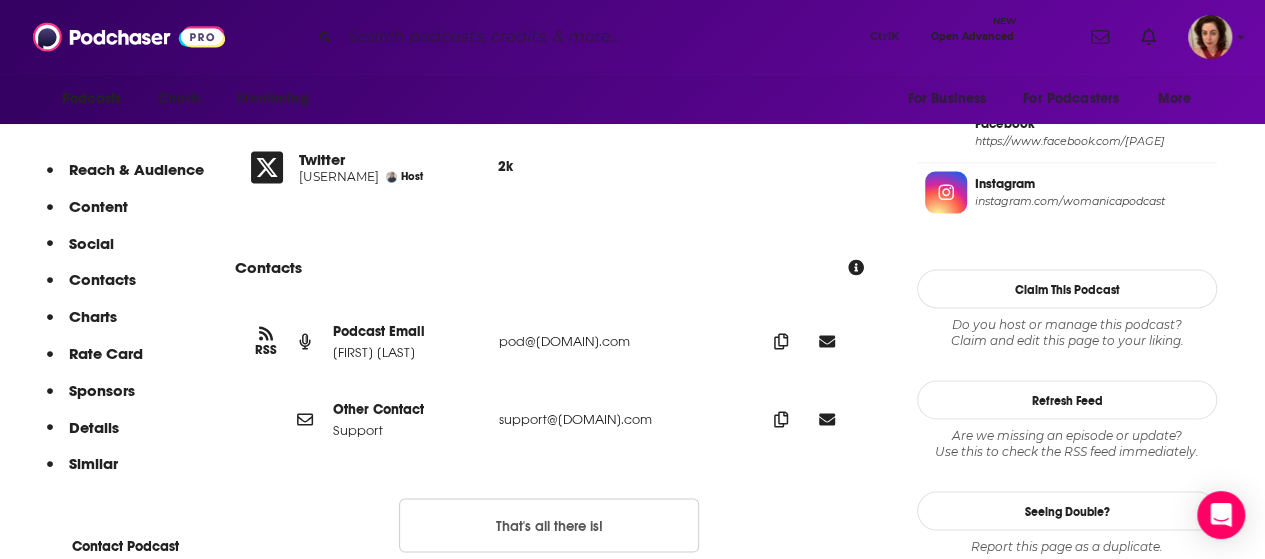 click at bounding box center (601, 37) 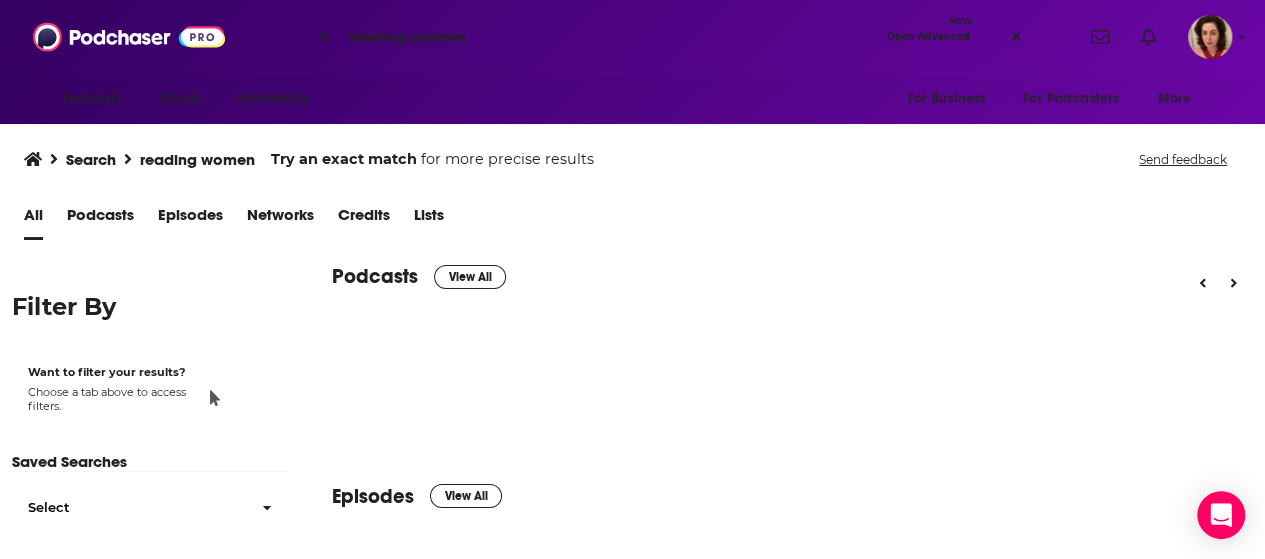 scroll, scrollTop: 0, scrollLeft: 0, axis: both 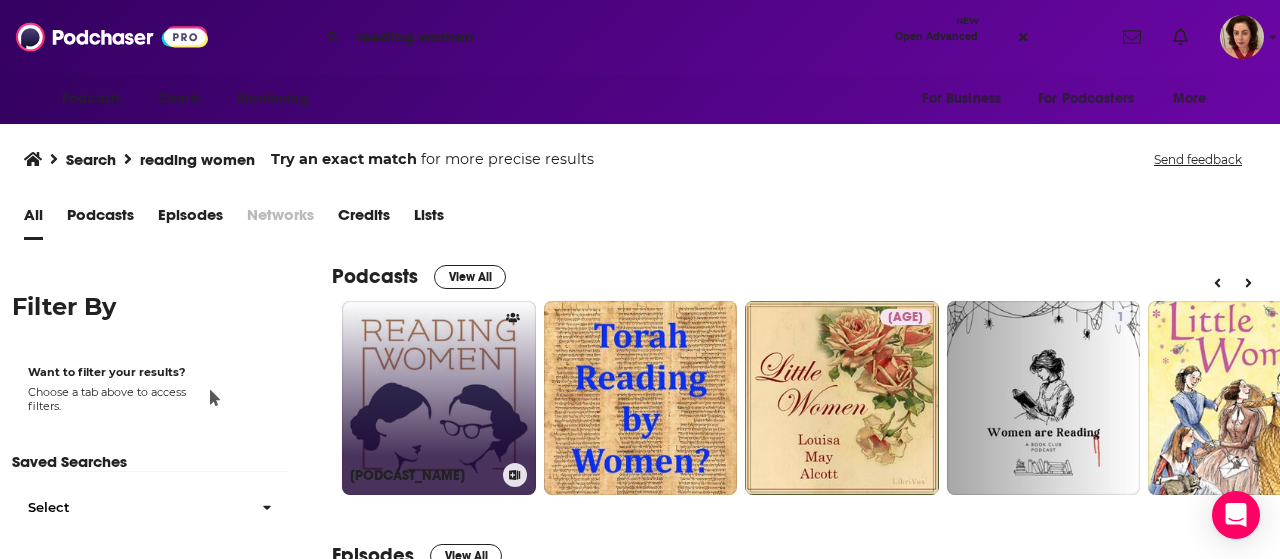 click on "[PODCAST_NAME]" at bounding box center (439, 398) 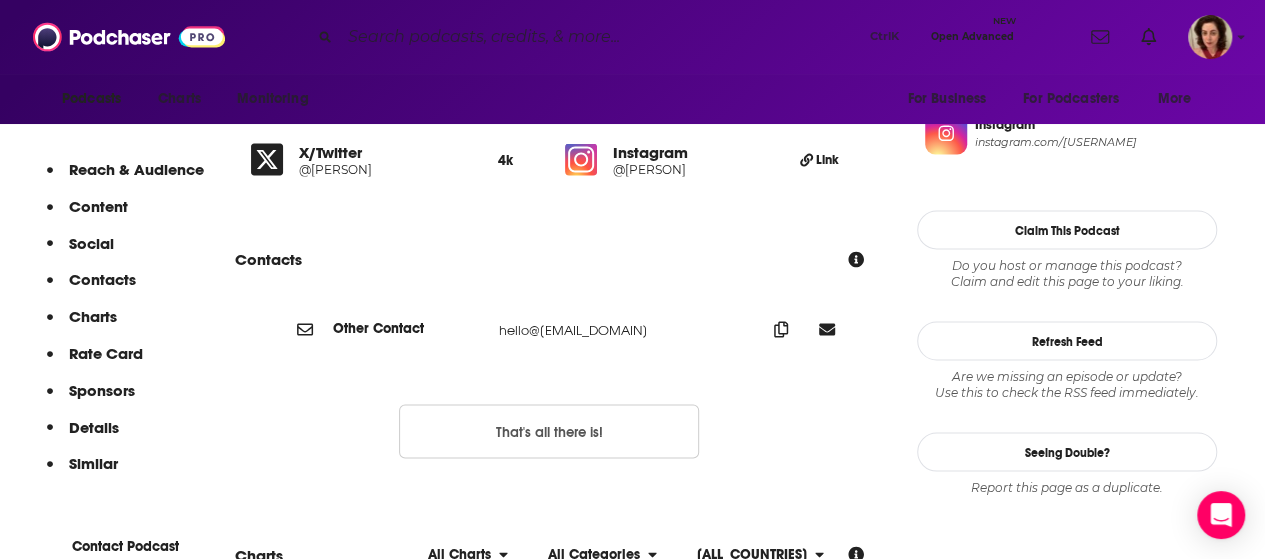 scroll, scrollTop: 1688, scrollLeft: 0, axis: vertical 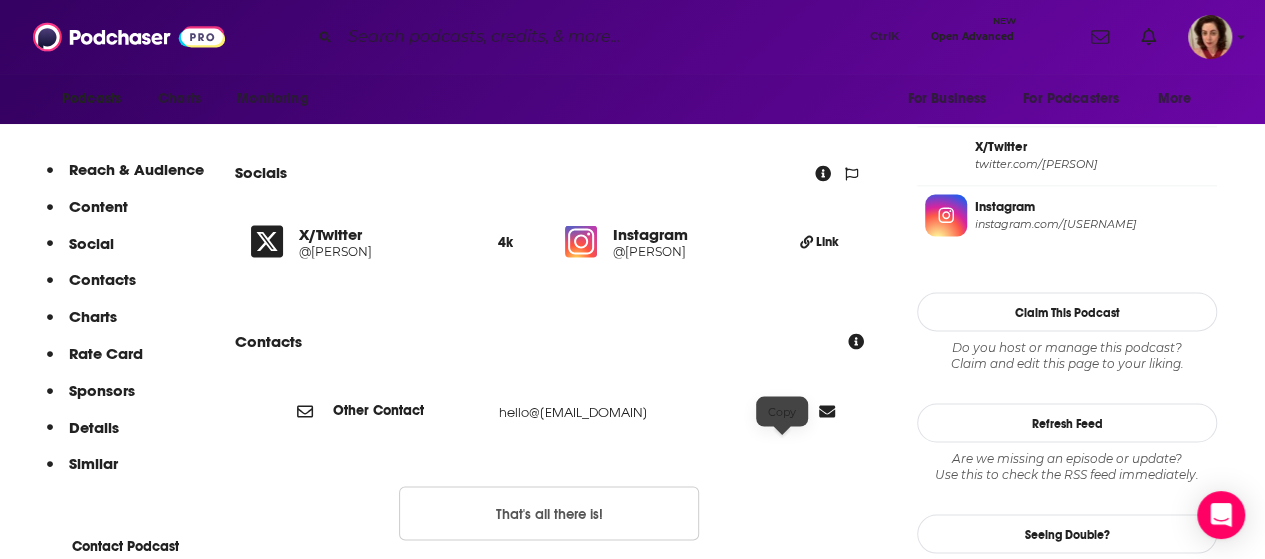click at bounding box center (781, 410) 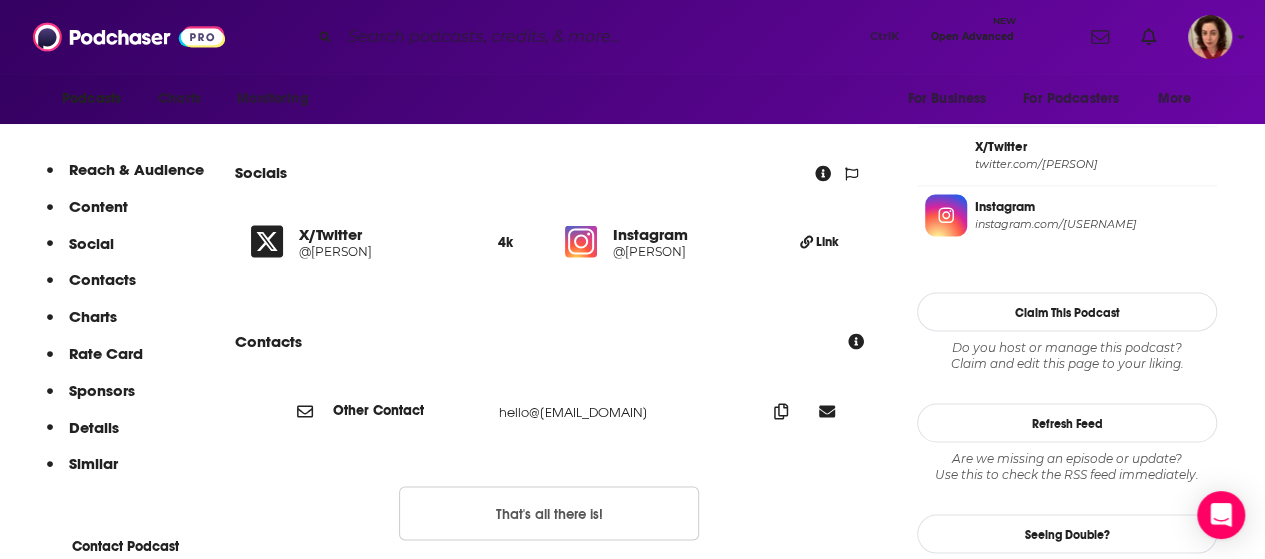 click at bounding box center [601, 37] 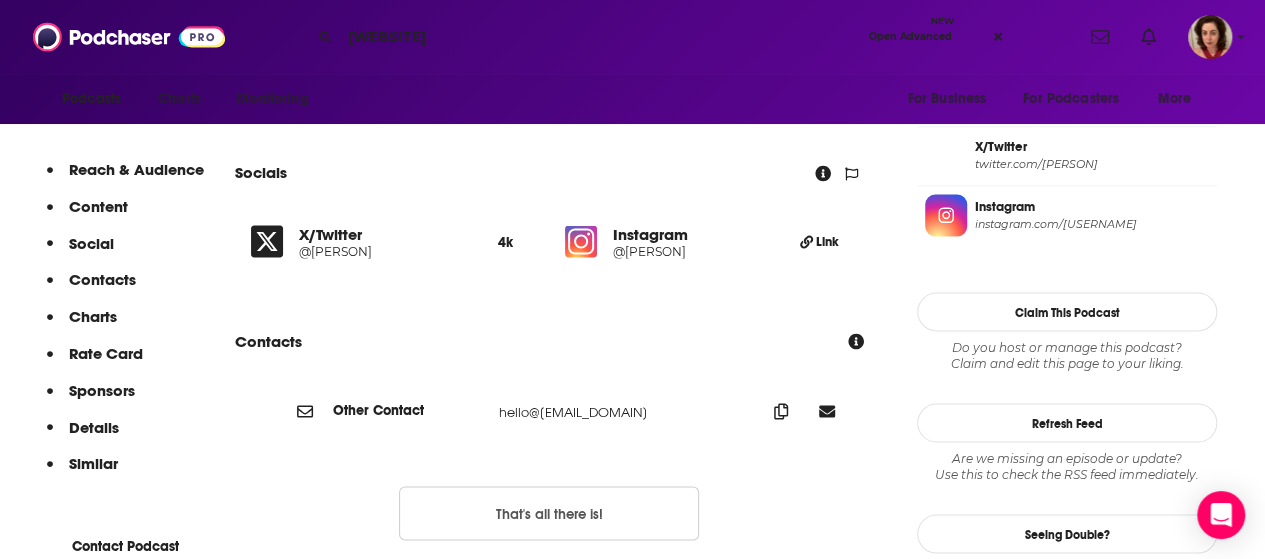 scroll, scrollTop: 0, scrollLeft: 0, axis: both 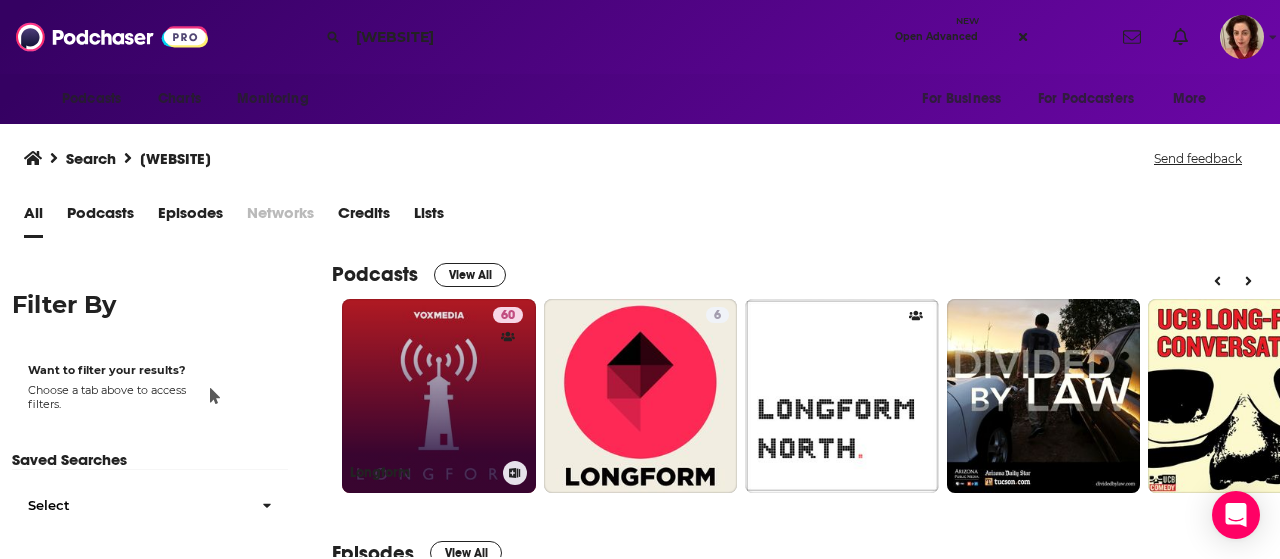 click on "60 Longform" at bounding box center (439, 396) 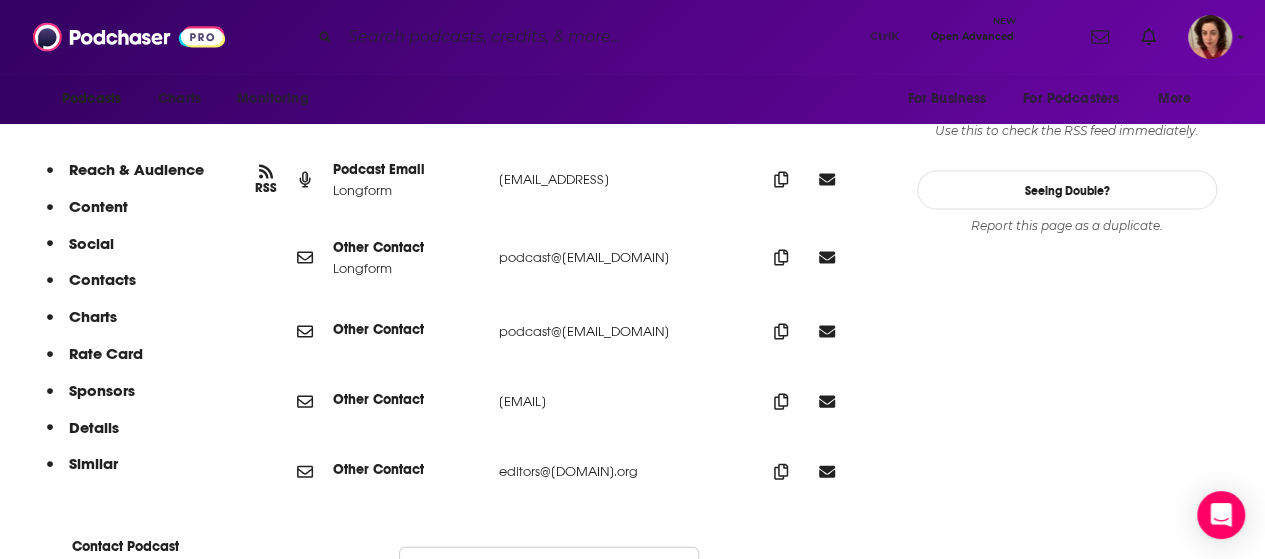scroll, scrollTop: 2032, scrollLeft: 0, axis: vertical 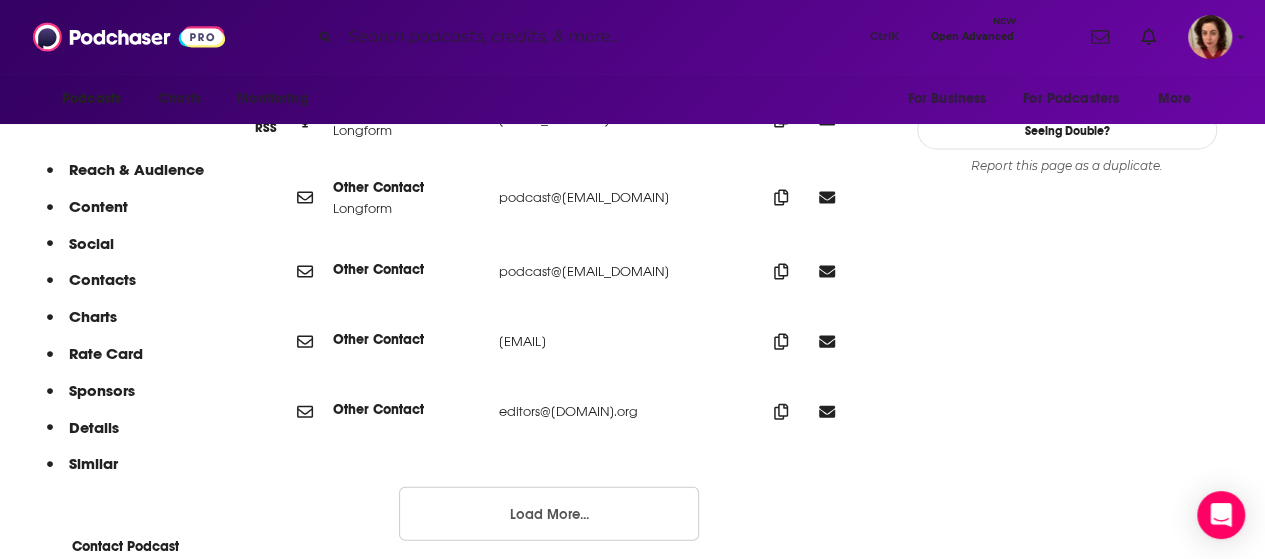 click on "Load More..." at bounding box center [549, 514] 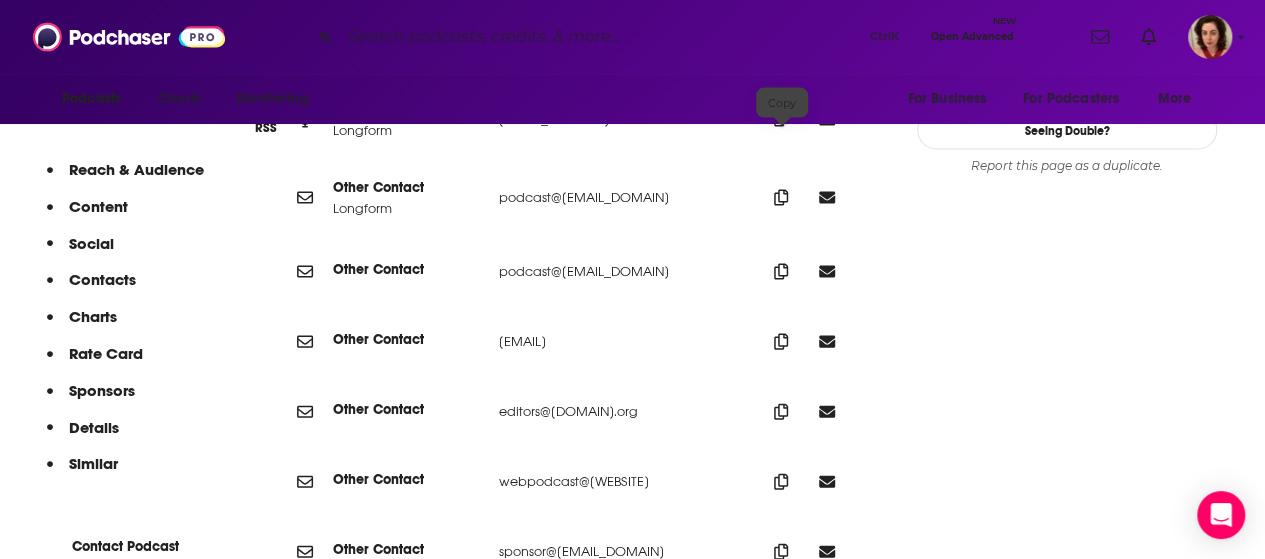 click at bounding box center [781, 119] 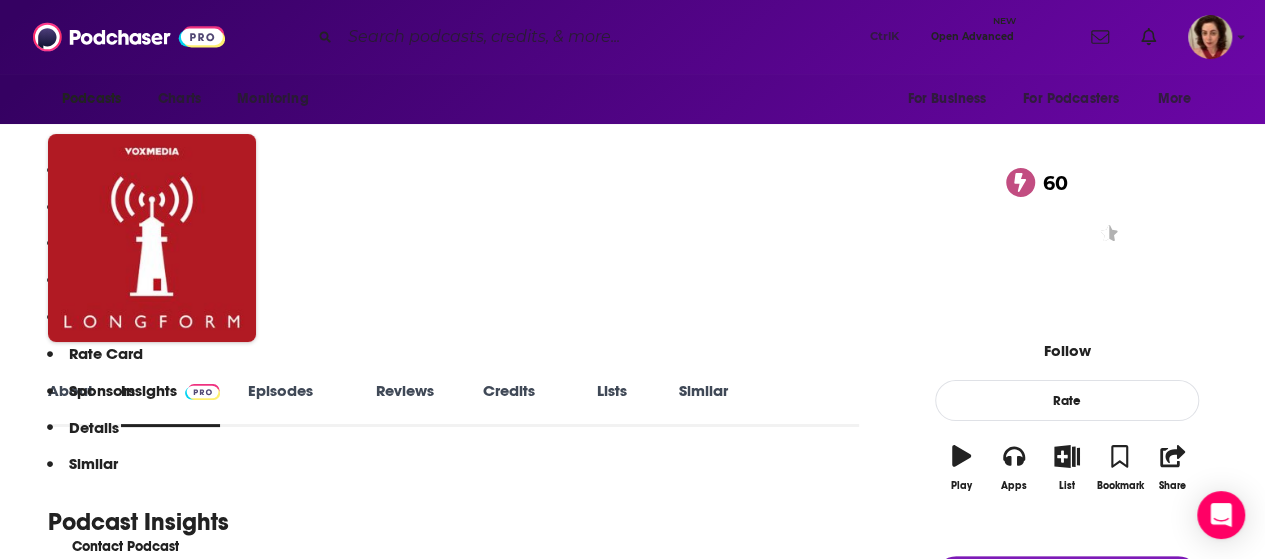 scroll, scrollTop: 0, scrollLeft: 0, axis: both 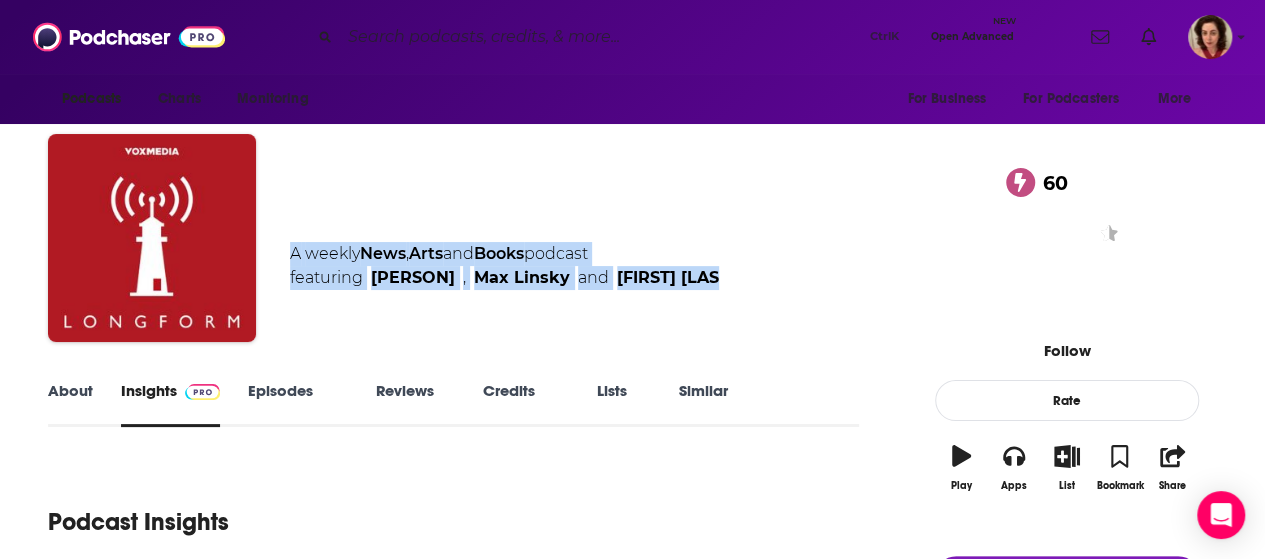 drag, startPoint x: 285, startPoint y: 237, endPoint x: 776, endPoint y: 251, distance: 491.19955 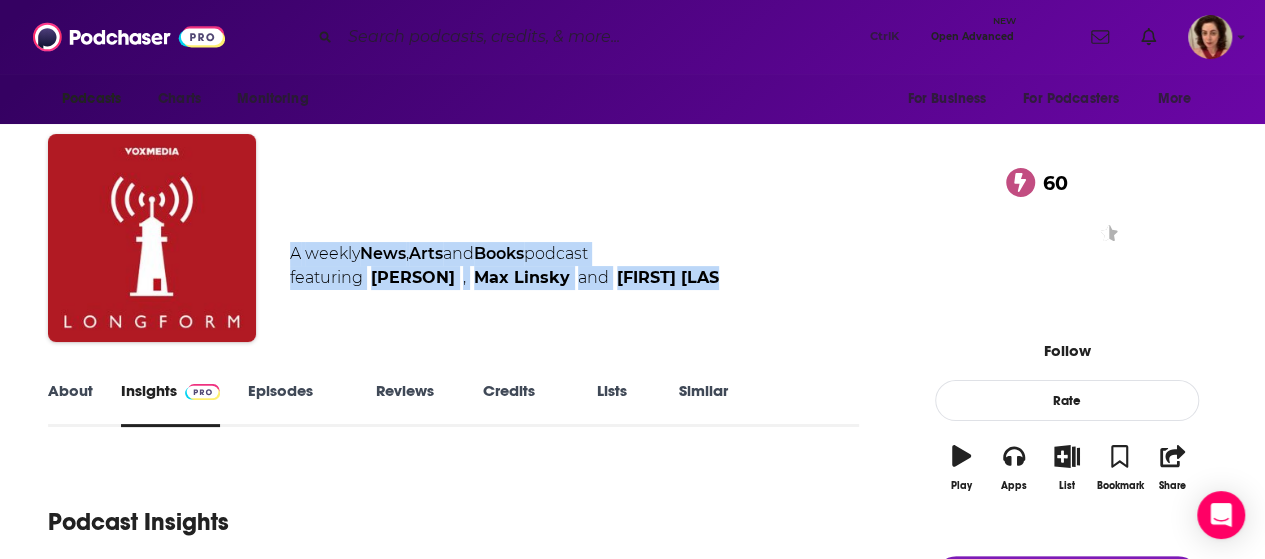 click on "Longform Longform 60 A weekly News Arts and Books podcast featuring Aaron Lammer Max Linsky and Evan Ratliff 60 4 people rated this podcast" at bounding box center [632, 242] 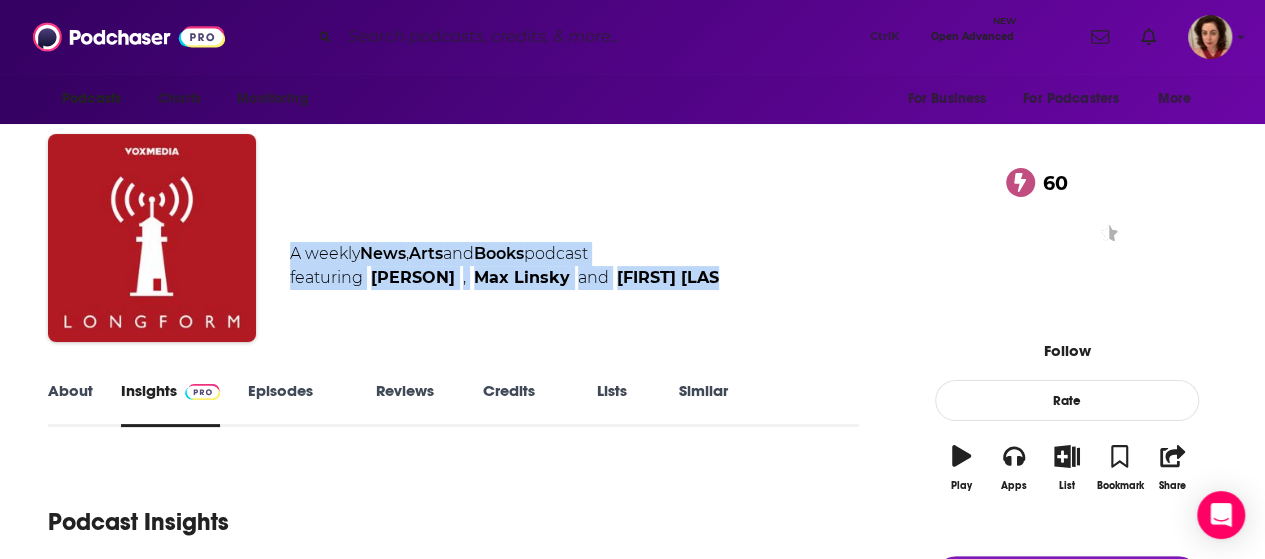 copy on "A weekly News , Arts and Books podcast featuring [PERSON] , [PERSON] and [PERSON]" 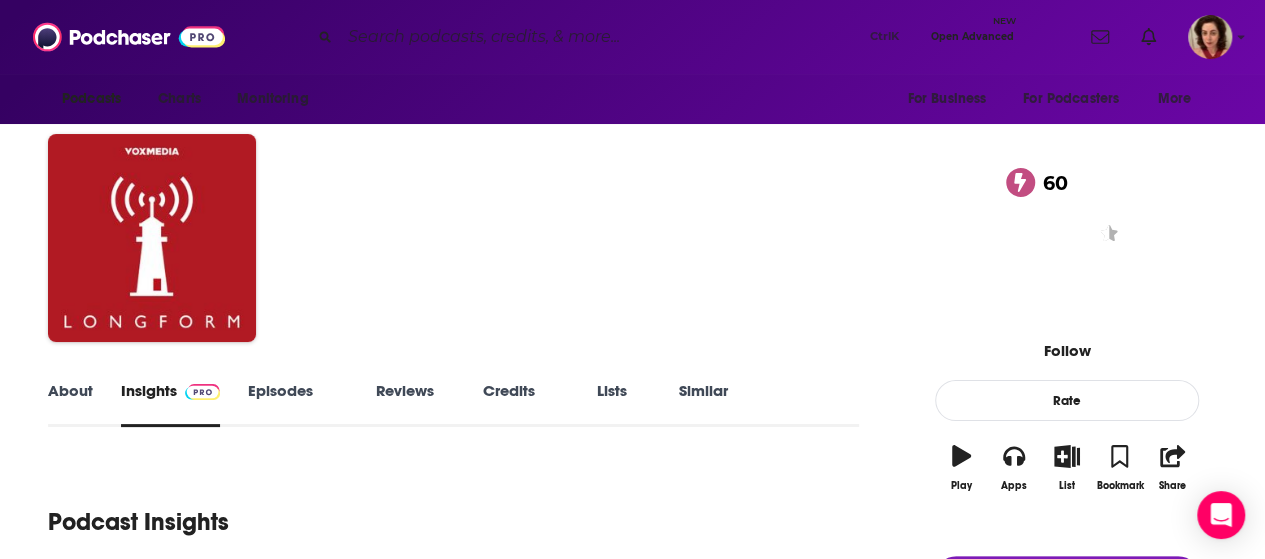 click on "Longform [NUMBER]" at bounding box center [587, 206] 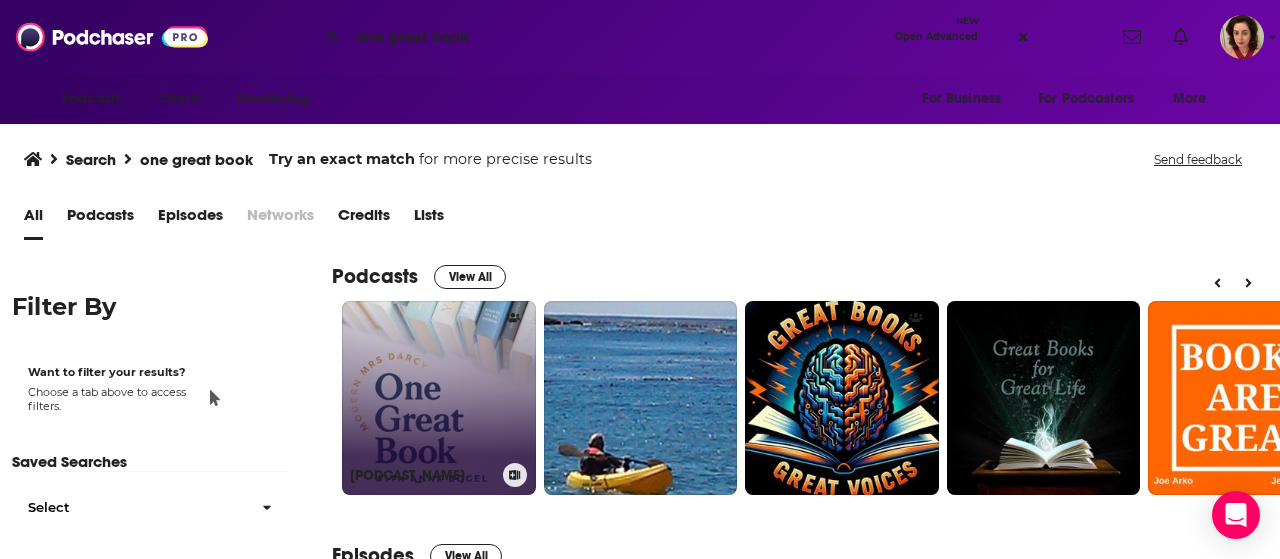 click on "[PODCAST_NAME]" at bounding box center (439, 398) 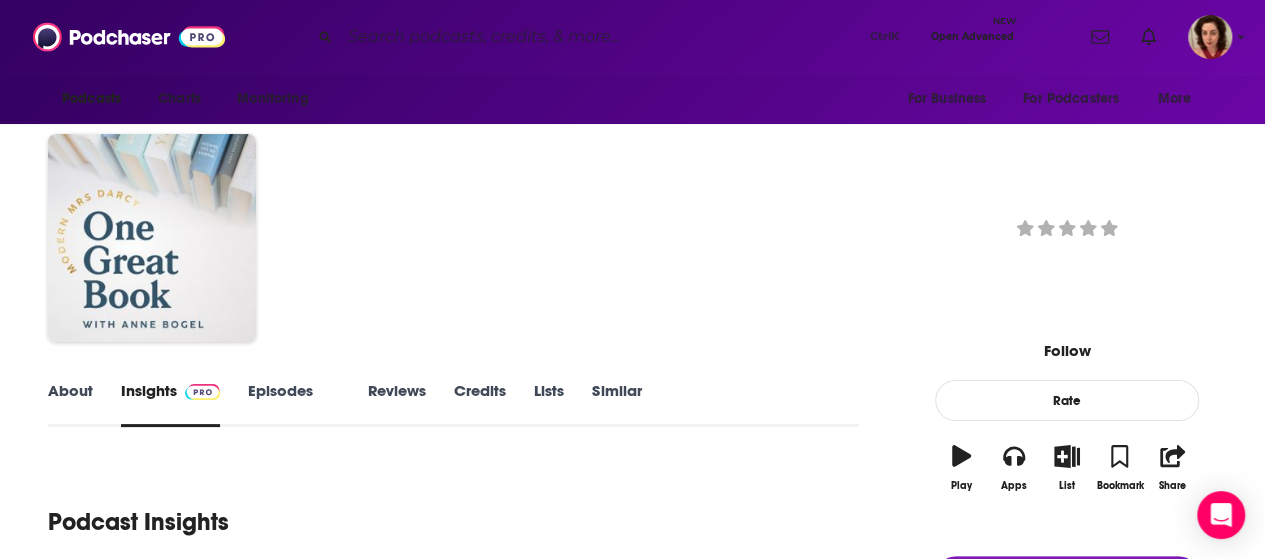 click at bounding box center [601, 37] 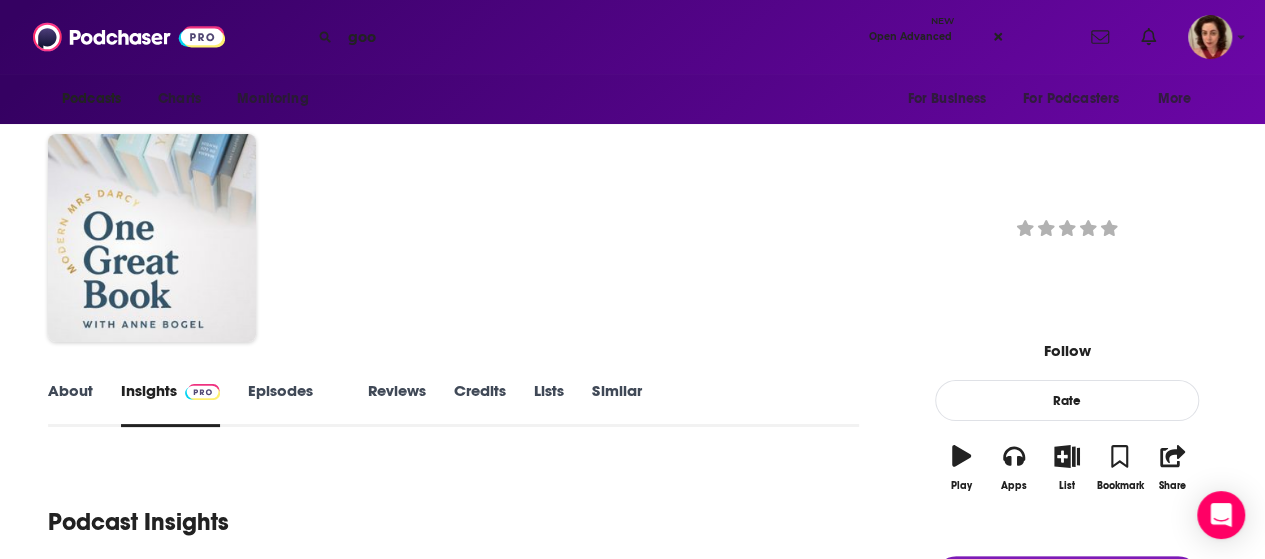 type on "good" 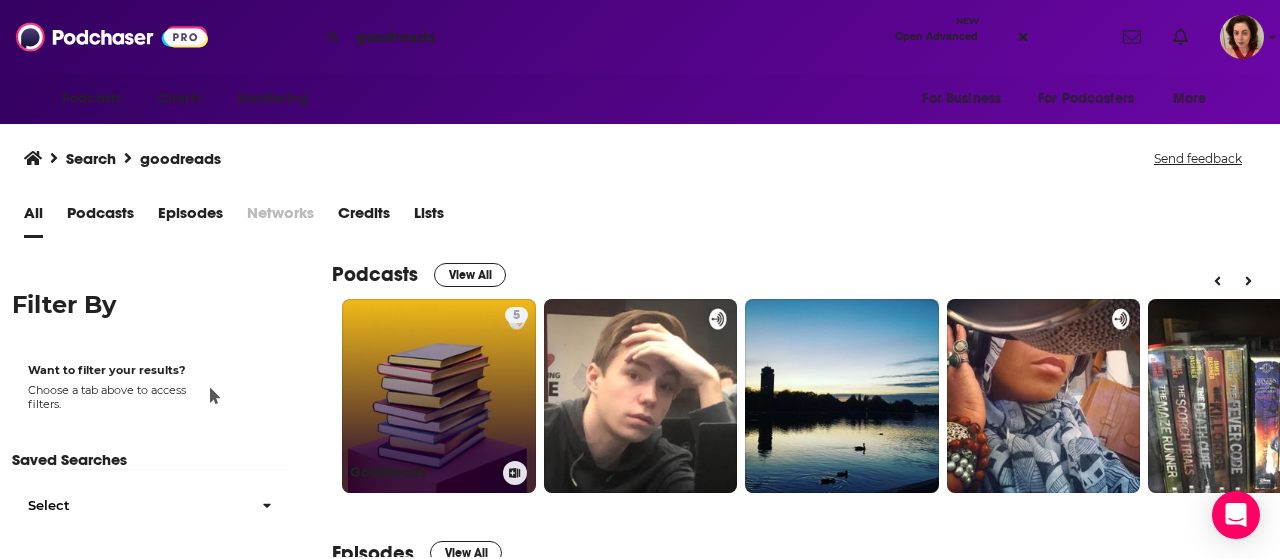 click on "5 GoodReads" at bounding box center [439, 396] 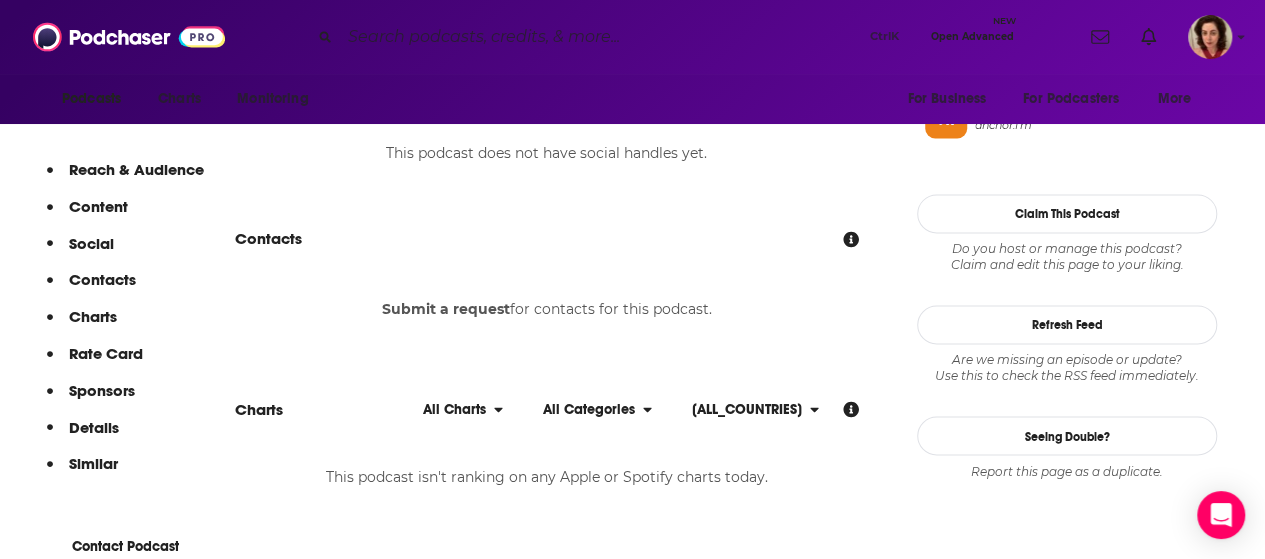scroll, scrollTop: 1592, scrollLeft: 0, axis: vertical 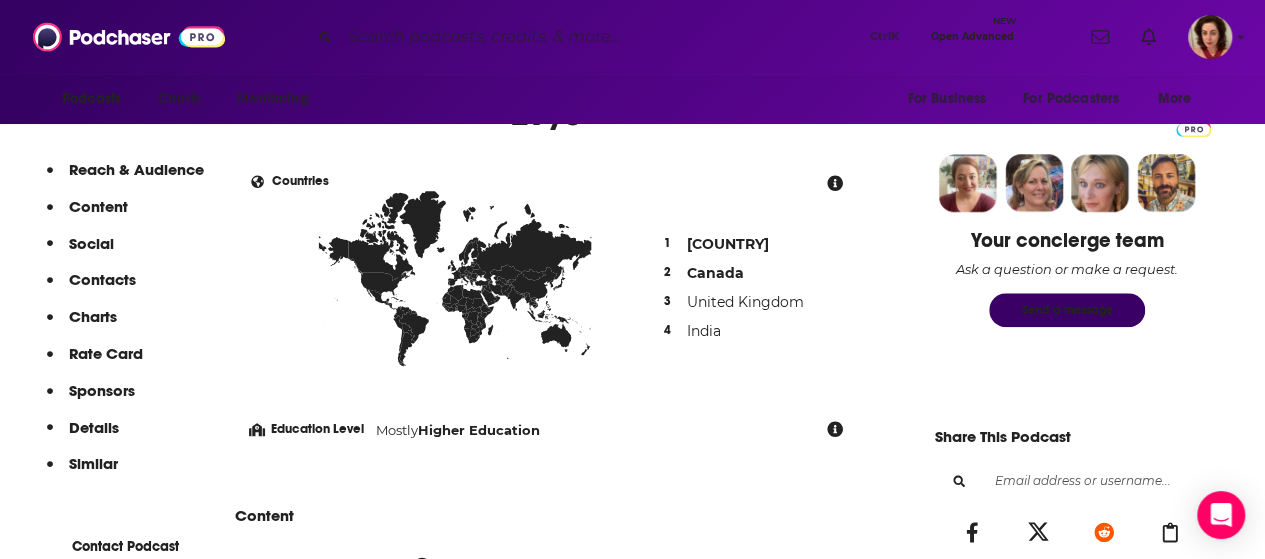 click at bounding box center [601, 37] 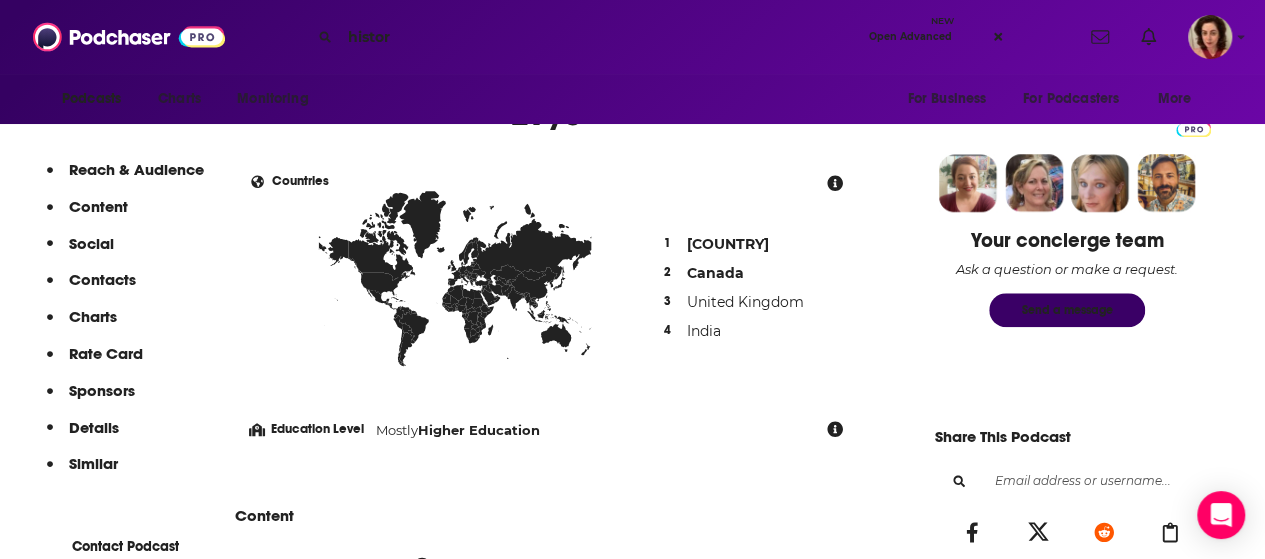 type on "history" 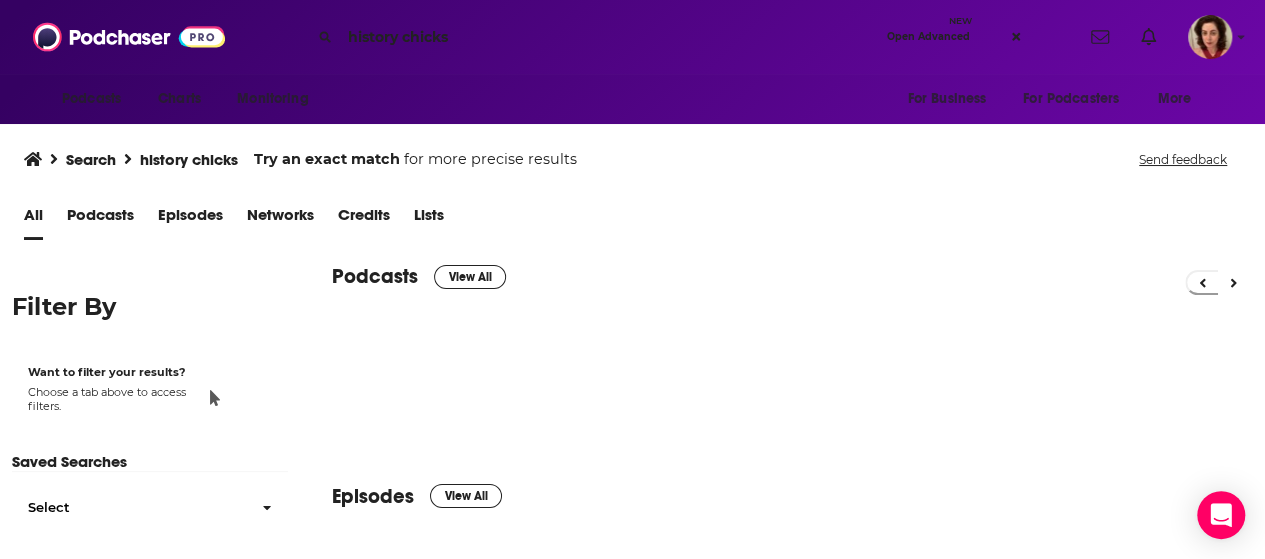 scroll, scrollTop: 0, scrollLeft: 0, axis: both 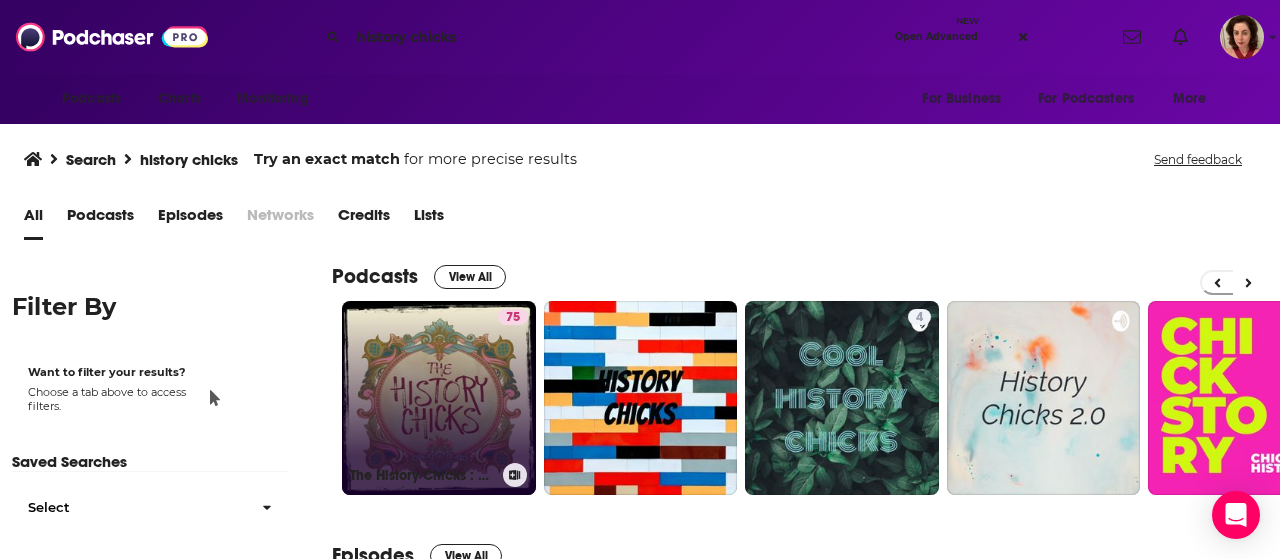 click on "[NUMBER] The History Chicks : A Women's History Podcast" at bounding box center (439, 398) 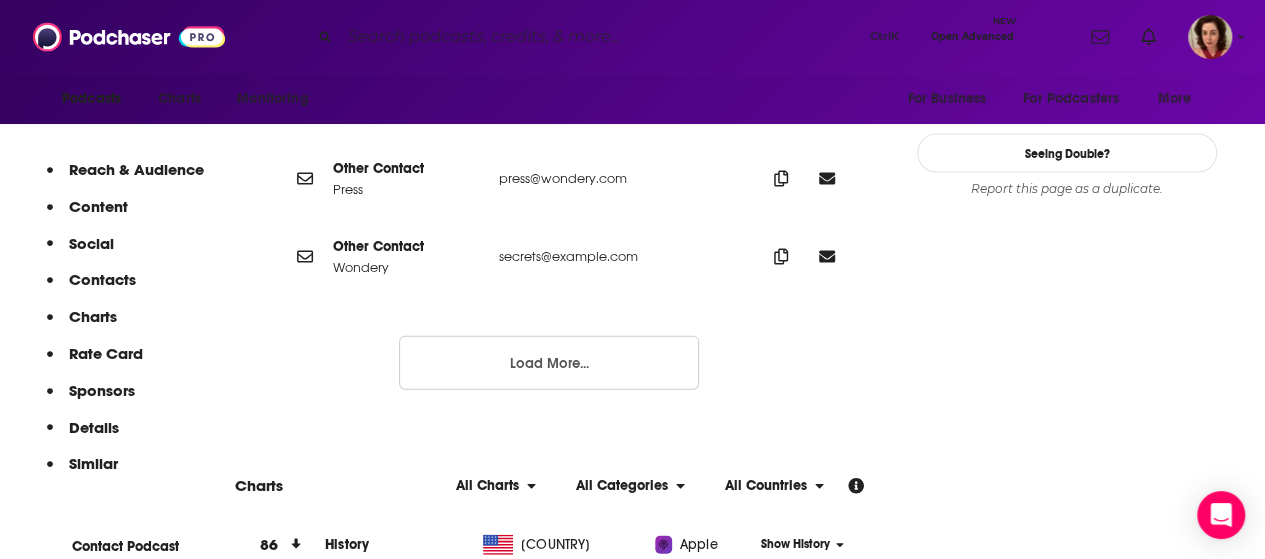 scroll, scrollTop: 2115, scrollLeft: 0, axis: vertical 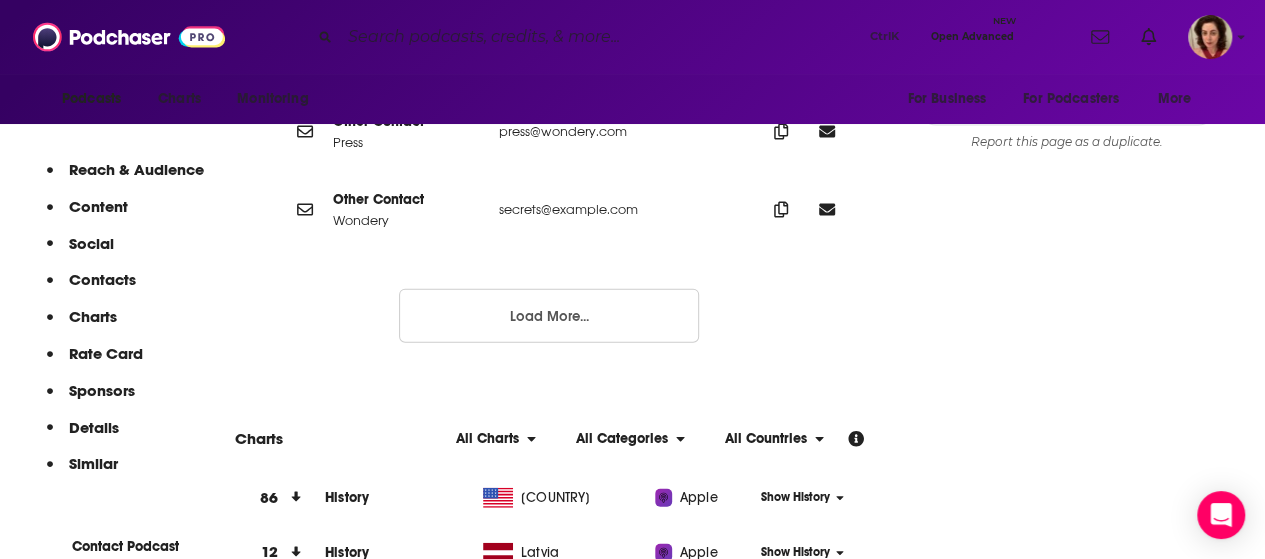 click on "Load More..." at bounding box center [549, 316] 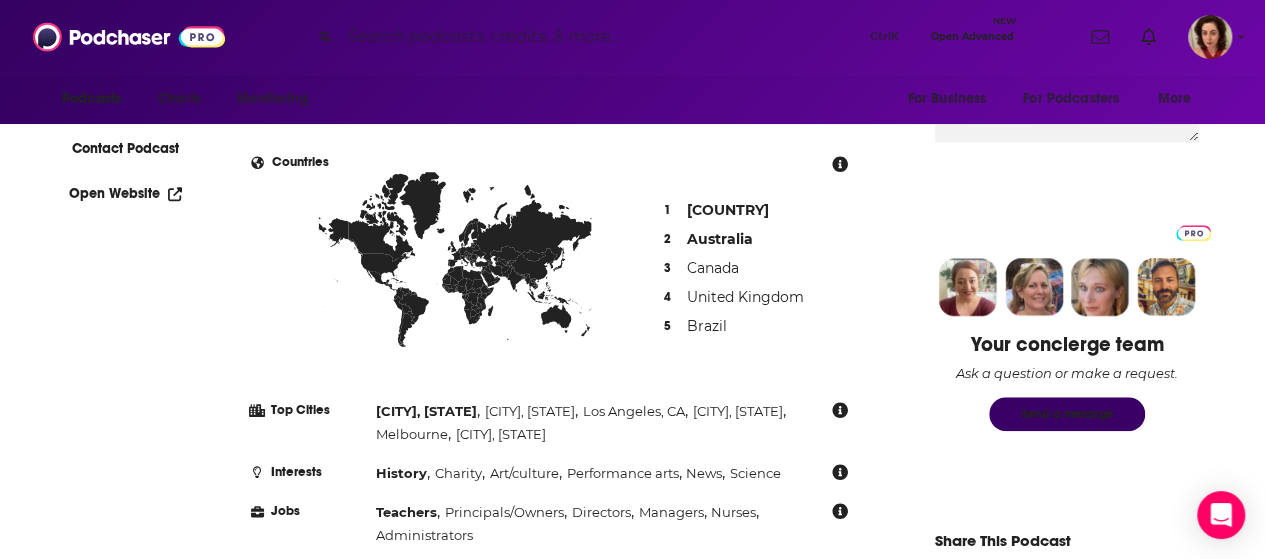 scroll, scrollTop: 0, scrollLeft: 0, axis: both 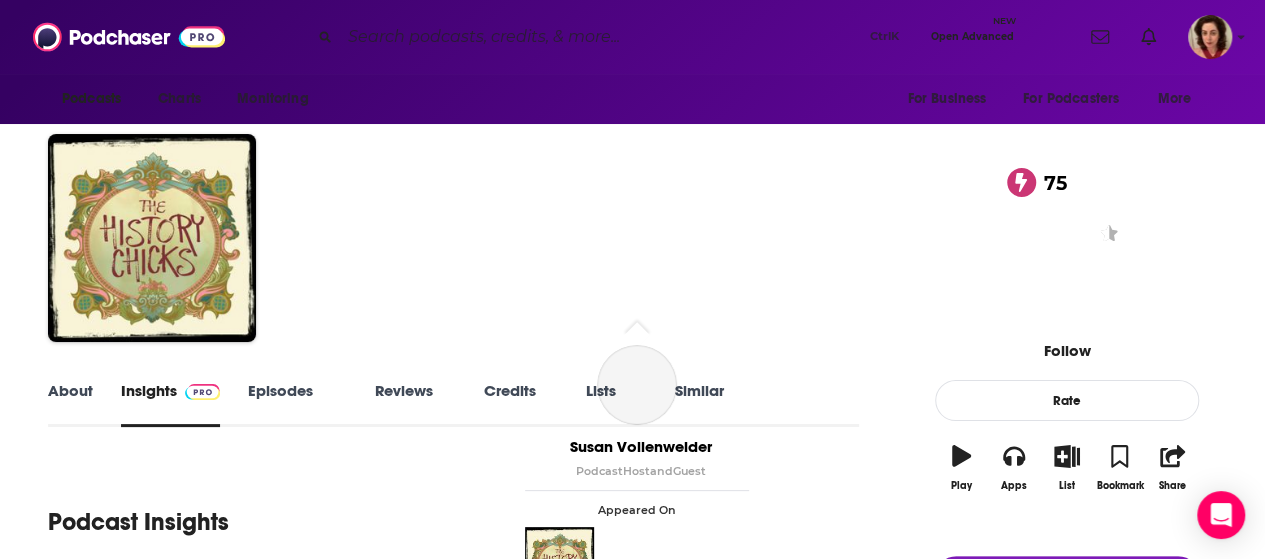 click on "A   History ,  Society  and  Culture  podcast  featuring  Beckett Graham  and  Susan Vollenweider" at bounding box center [587, 297] 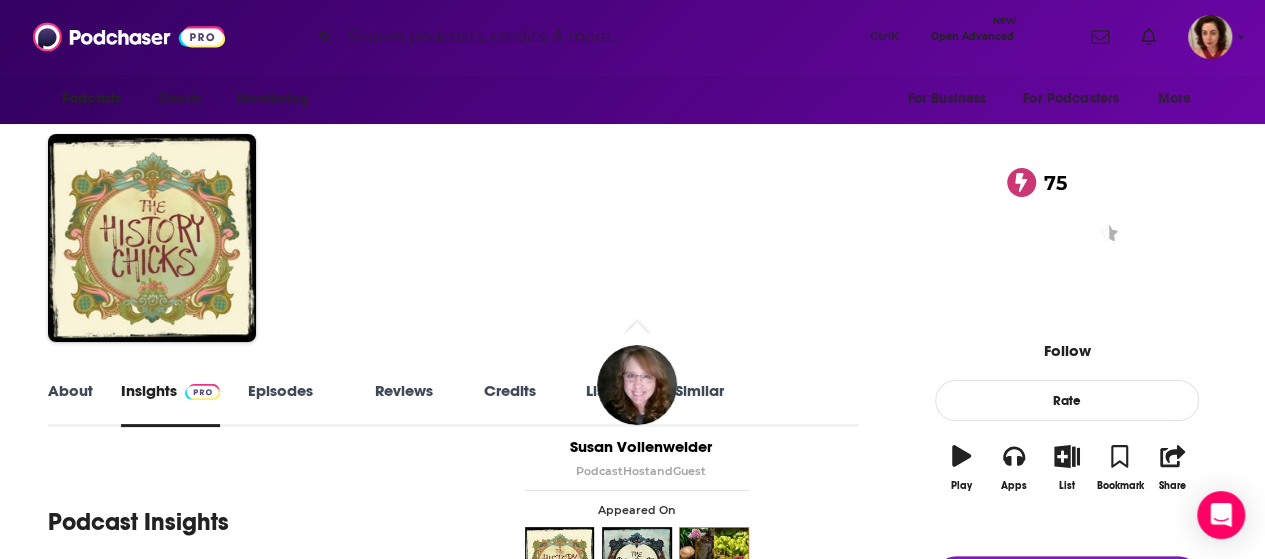 click on "Susan Vollenweider" at bounding box center [619, 309] 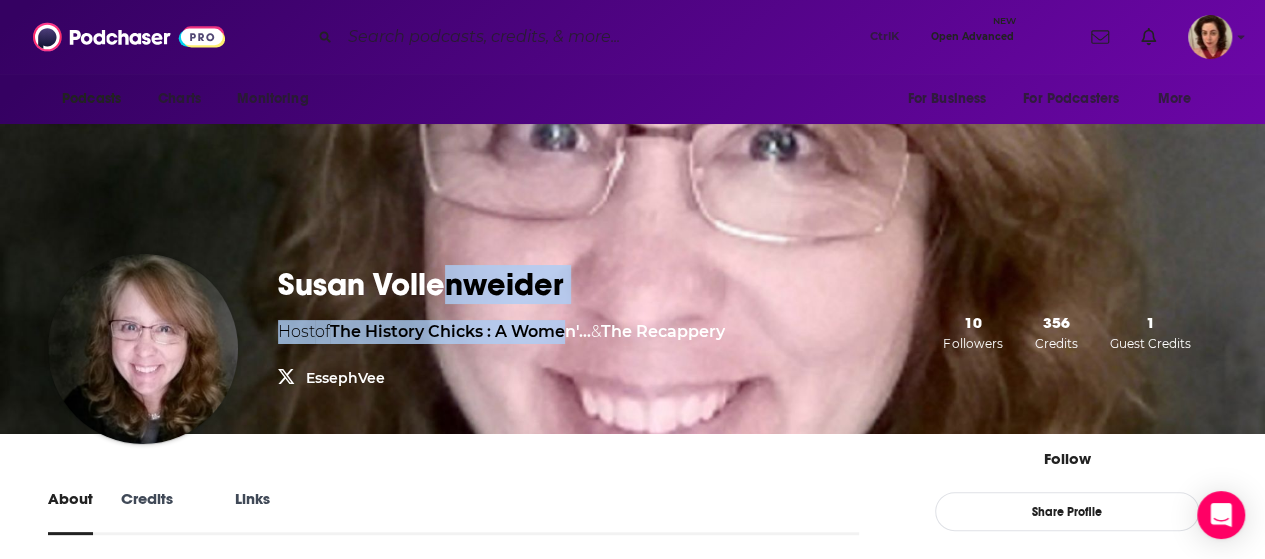 drag, startPoint x: 576, startPoint y: 313, endPoint x: 451, endPoint y: 298, distance: 125.89678 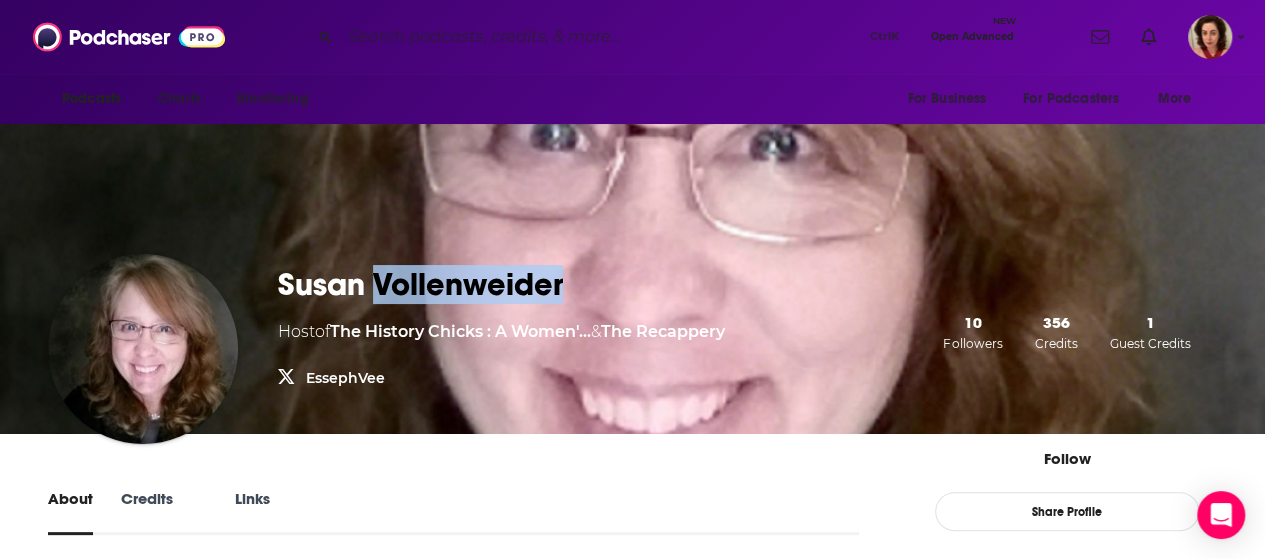 drag, startPoint x: 592, startPoint y: 283, endPoint x: 380, endPoint y: 288, distance: 212.05896 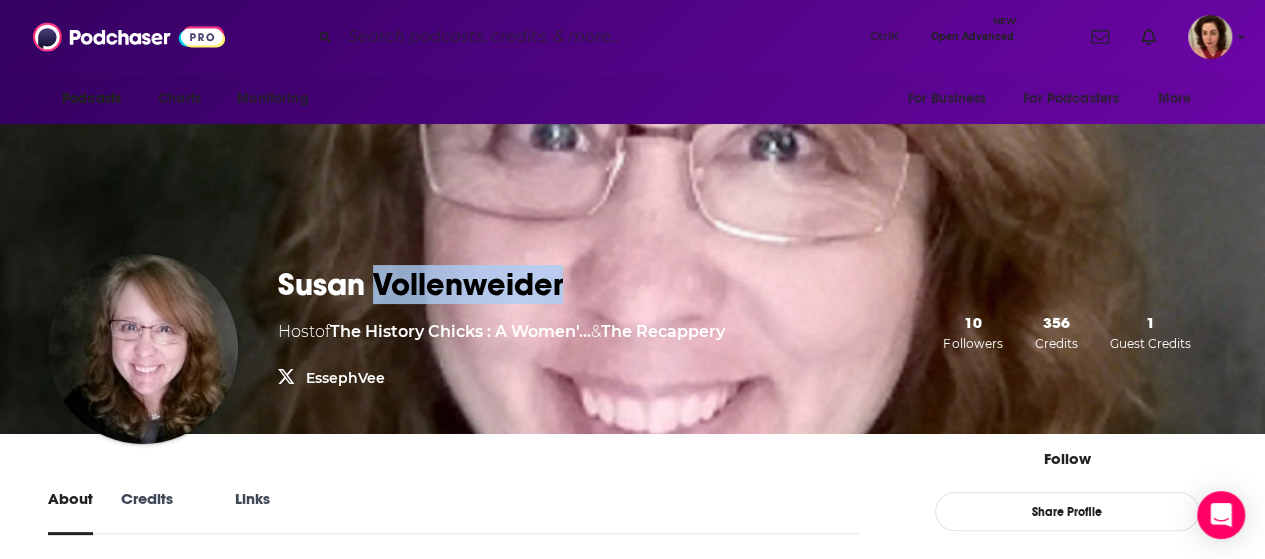 click on "Susan Vollenweider" at bounding box center [501, 284] 